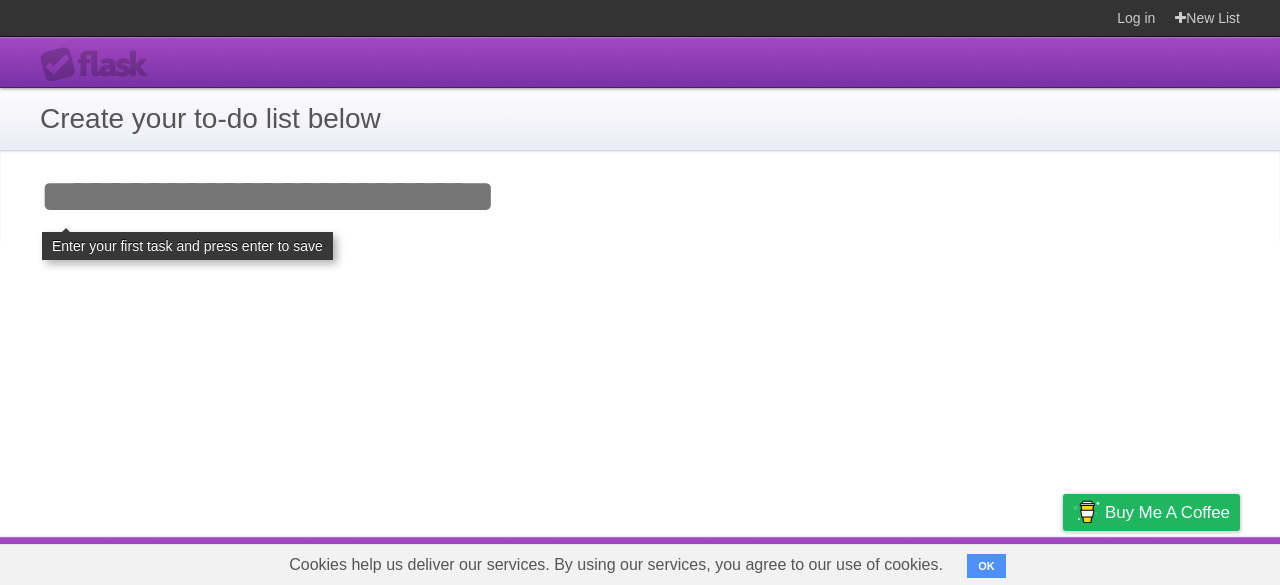 scroll, scrollTop: 0, scrollLeft: 0, axis: both 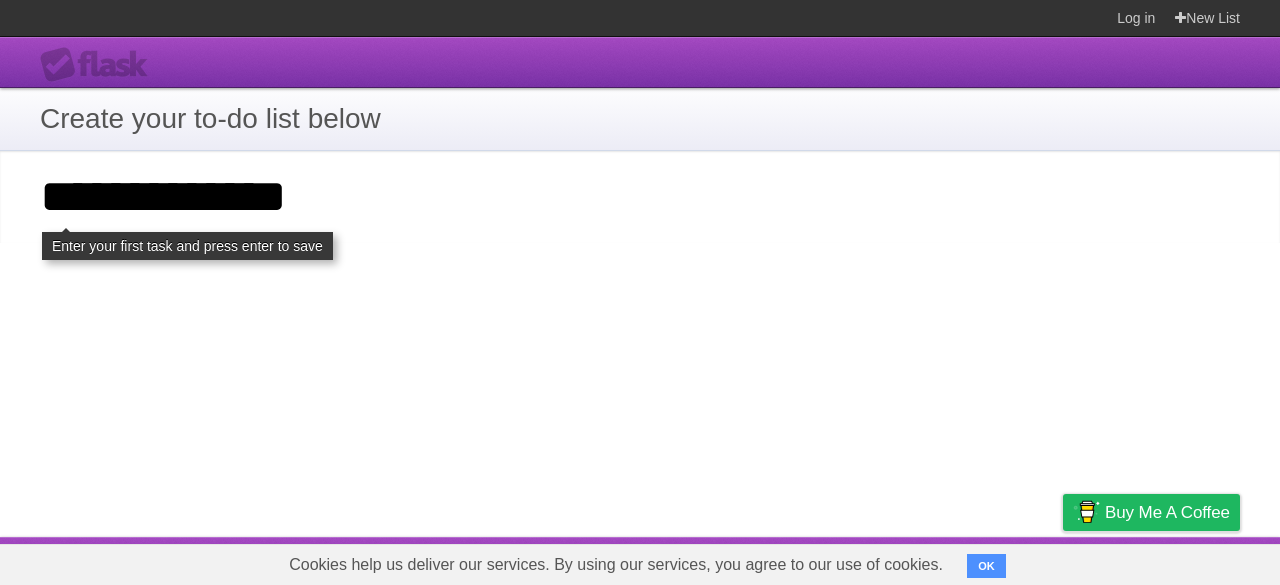 type on "**********" 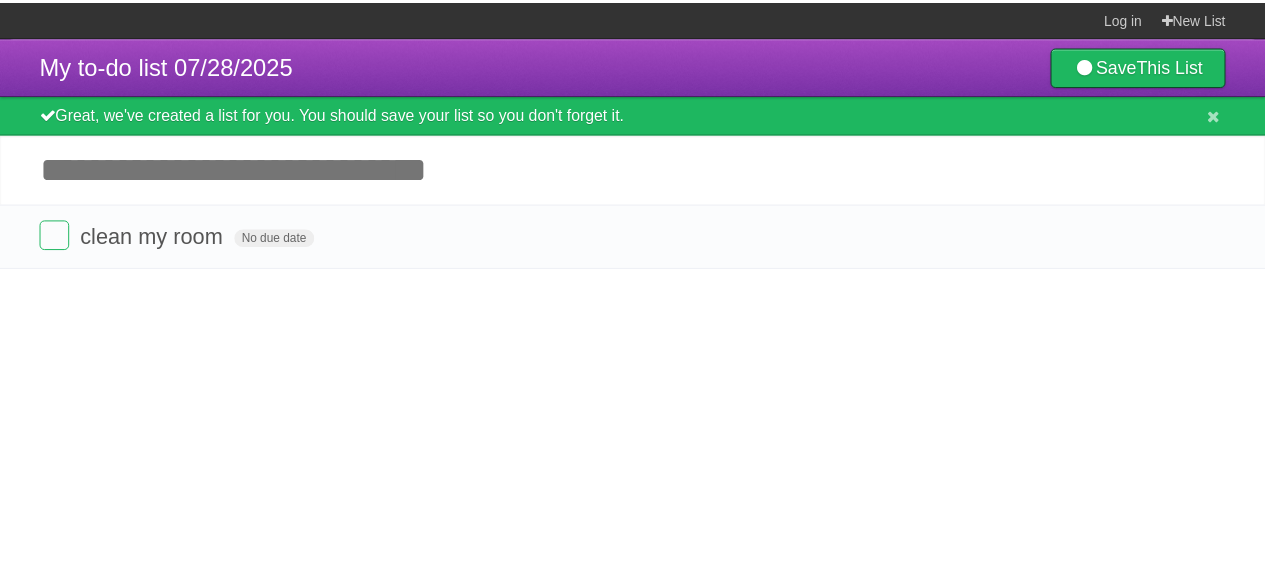 scroll, scrollTop: 0, scrollLeft: 0, axis: both 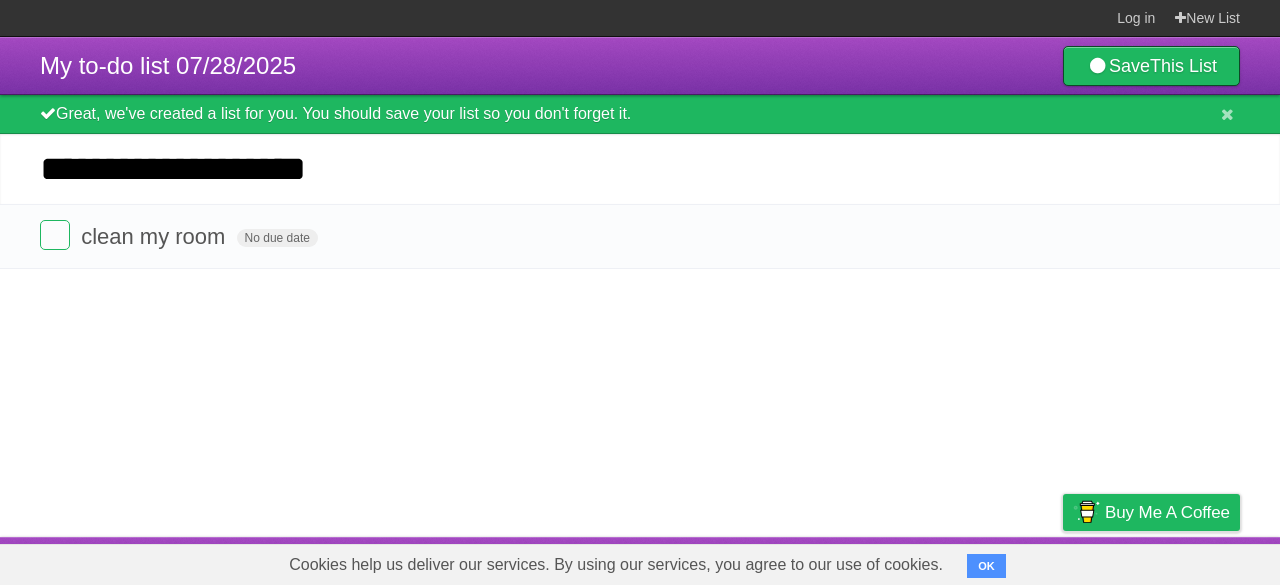 type on "**********" 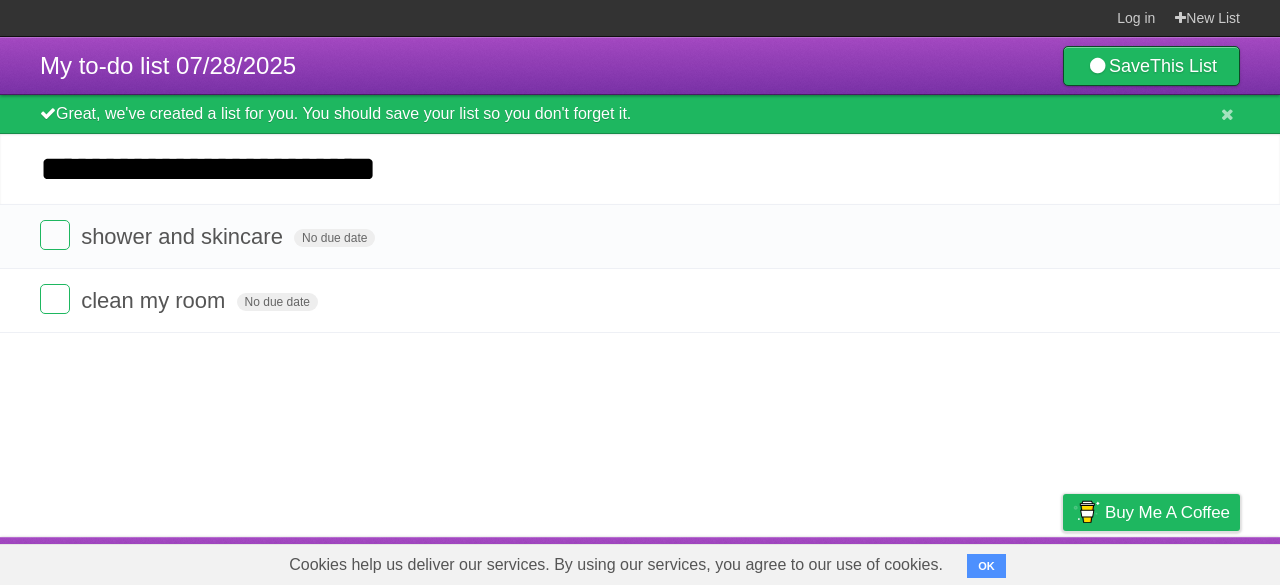 type on "**********" 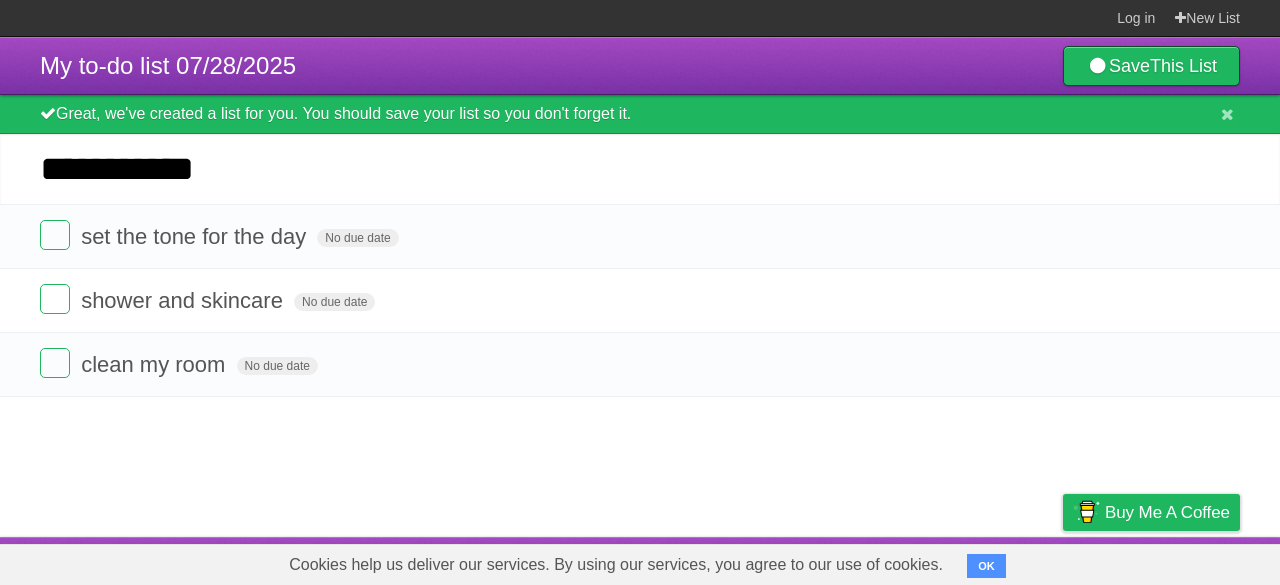 type on "**********" 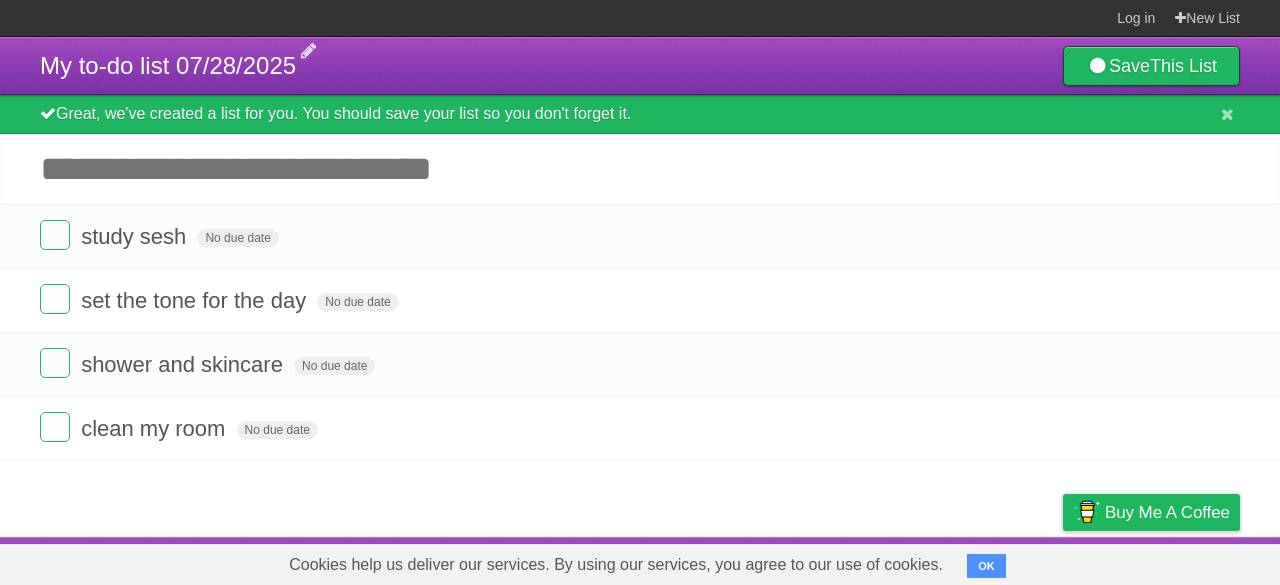 click on "My to-do list 07/28/2025" at bounding box center (168, 65) 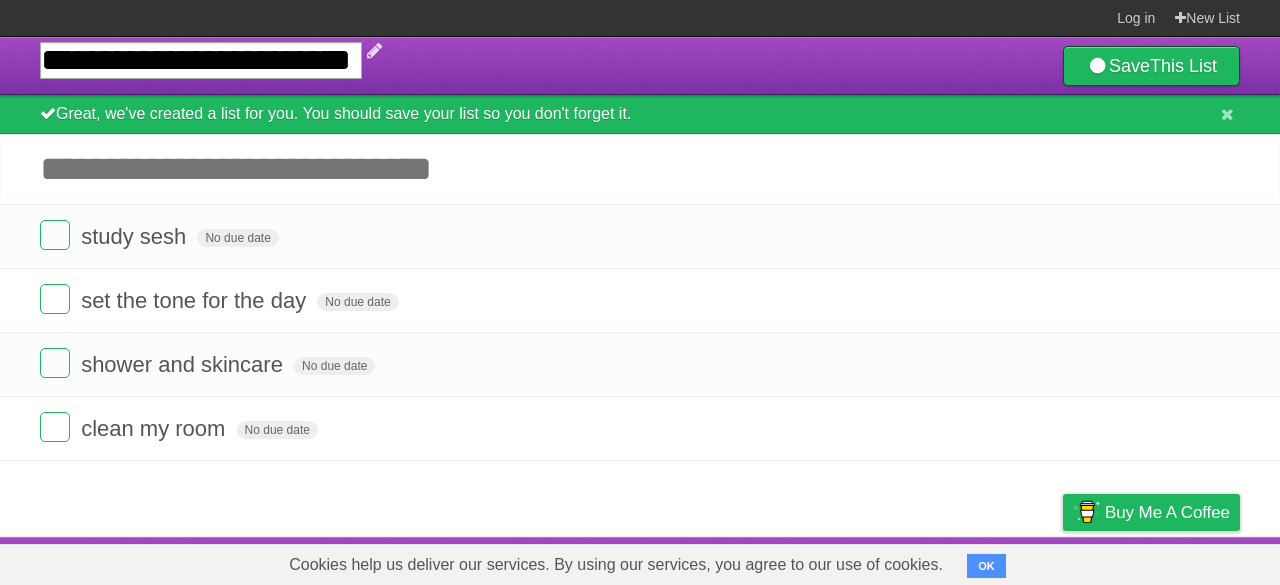 click on "**********" at bounding box center (201, 60) 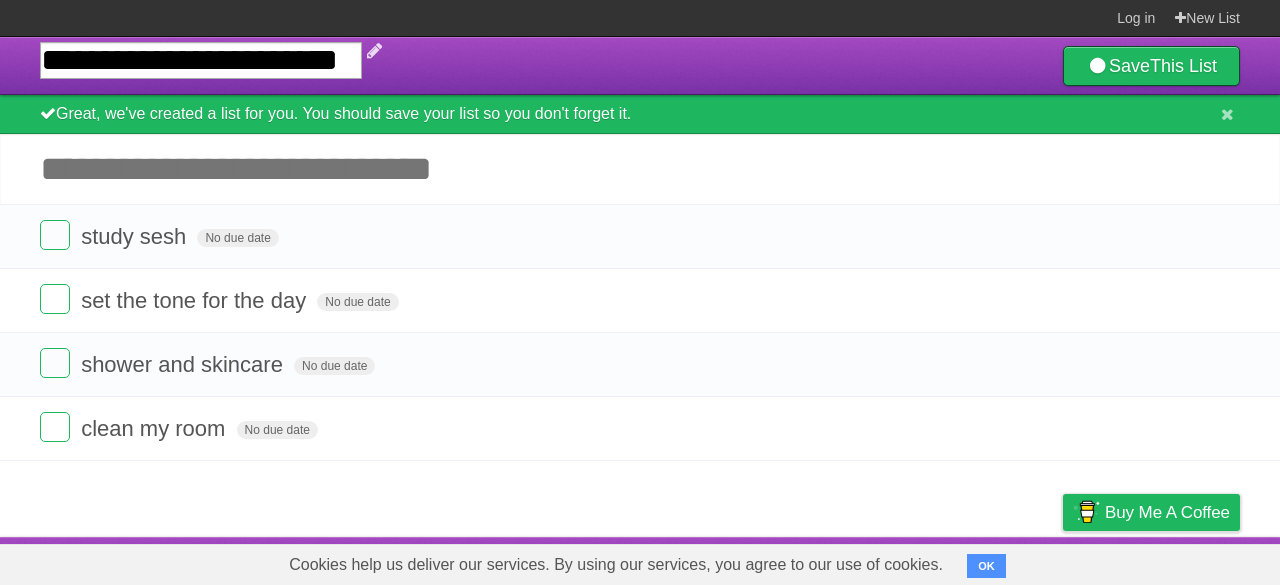type on "**********" 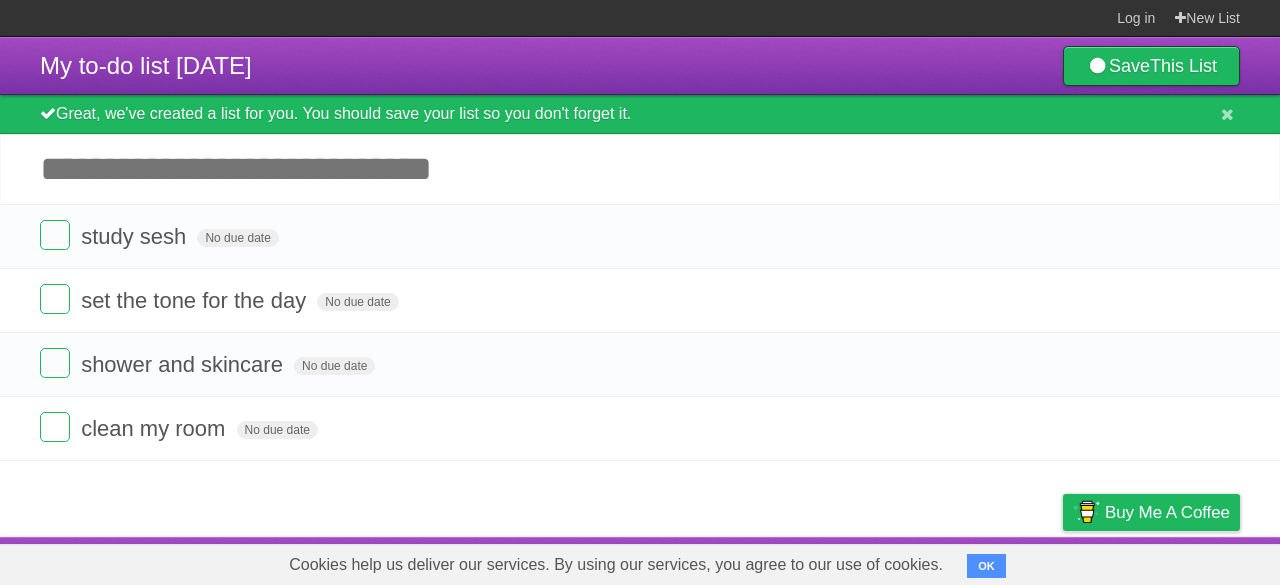 click on "My to-do list 07/29/2025
Save  This List" at bounding box center (640, 66) 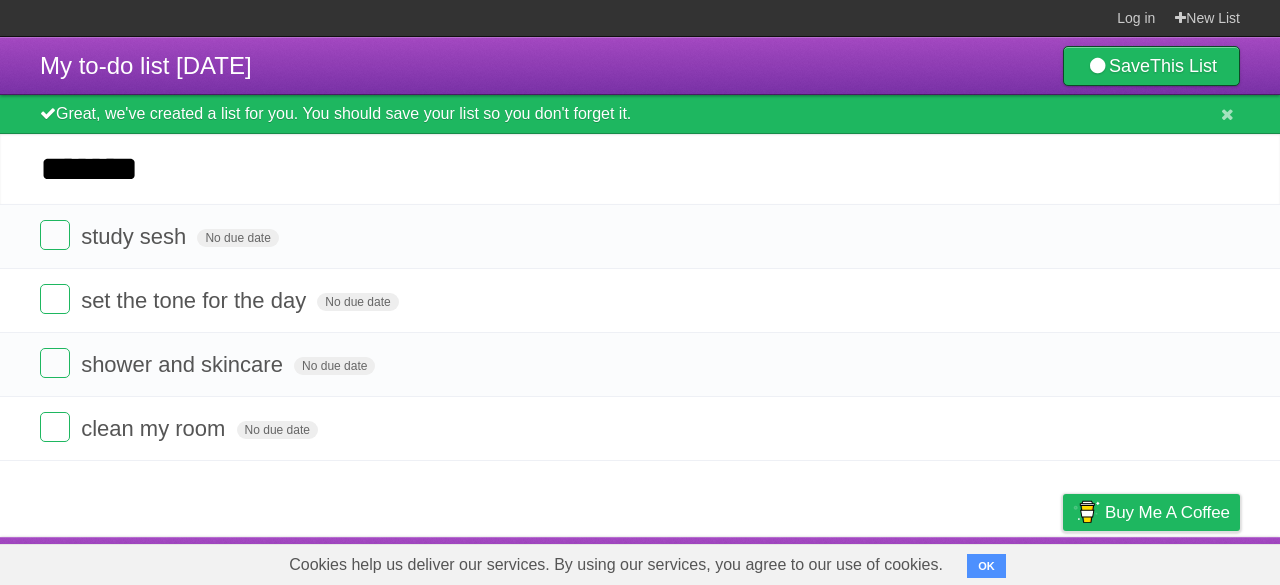 click on "*********" at bounding box center [0, 0] 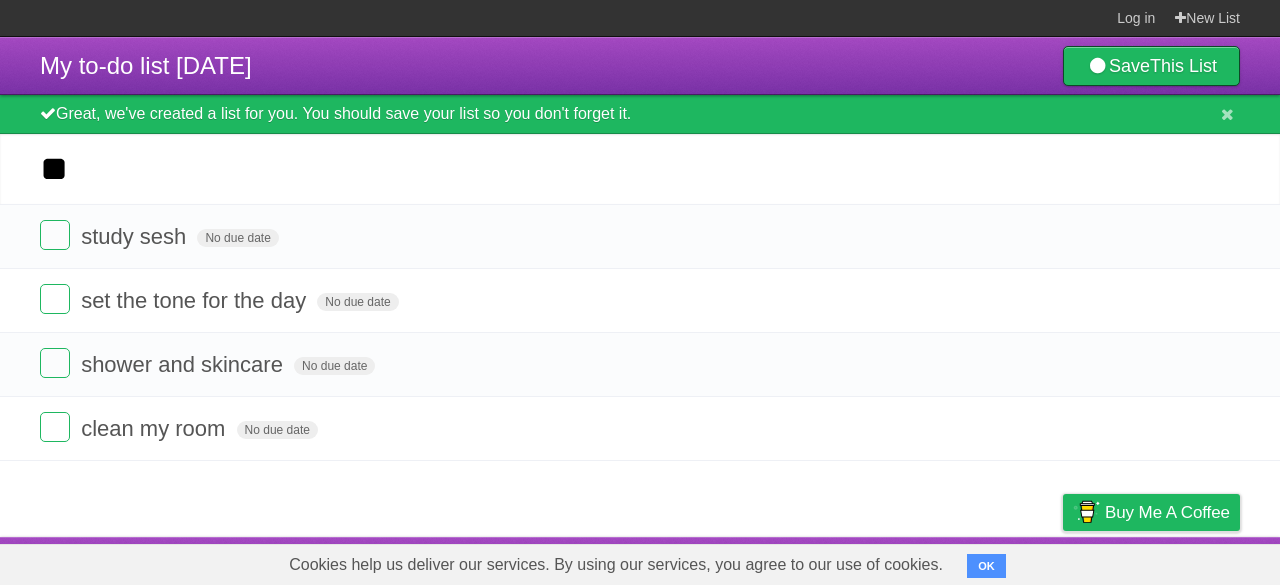 type on "*" 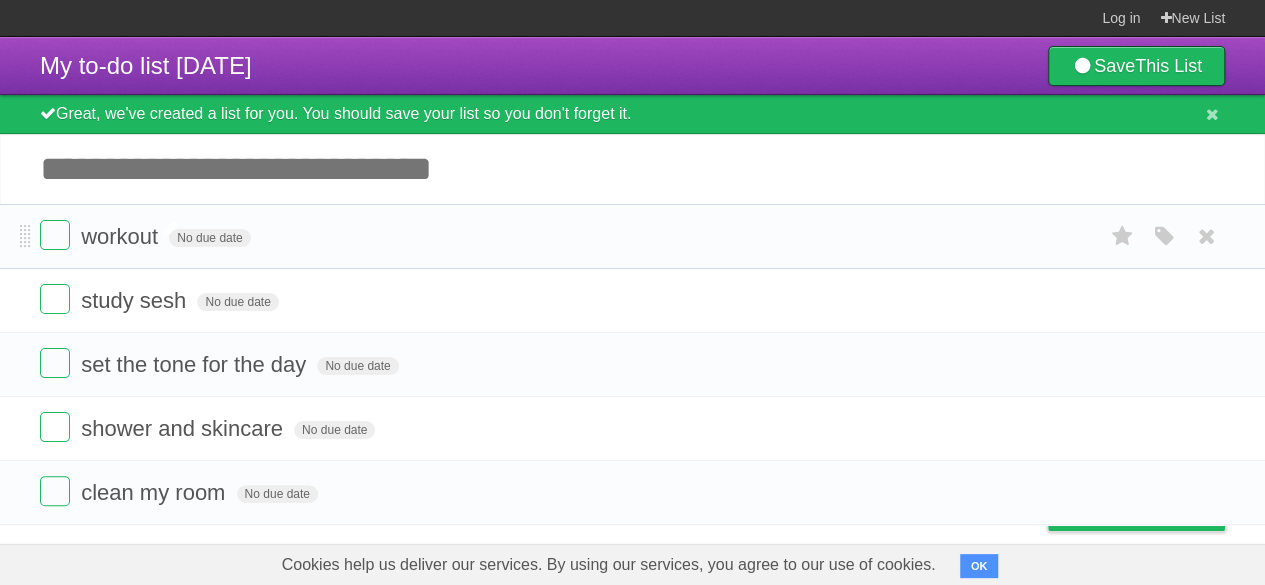 type 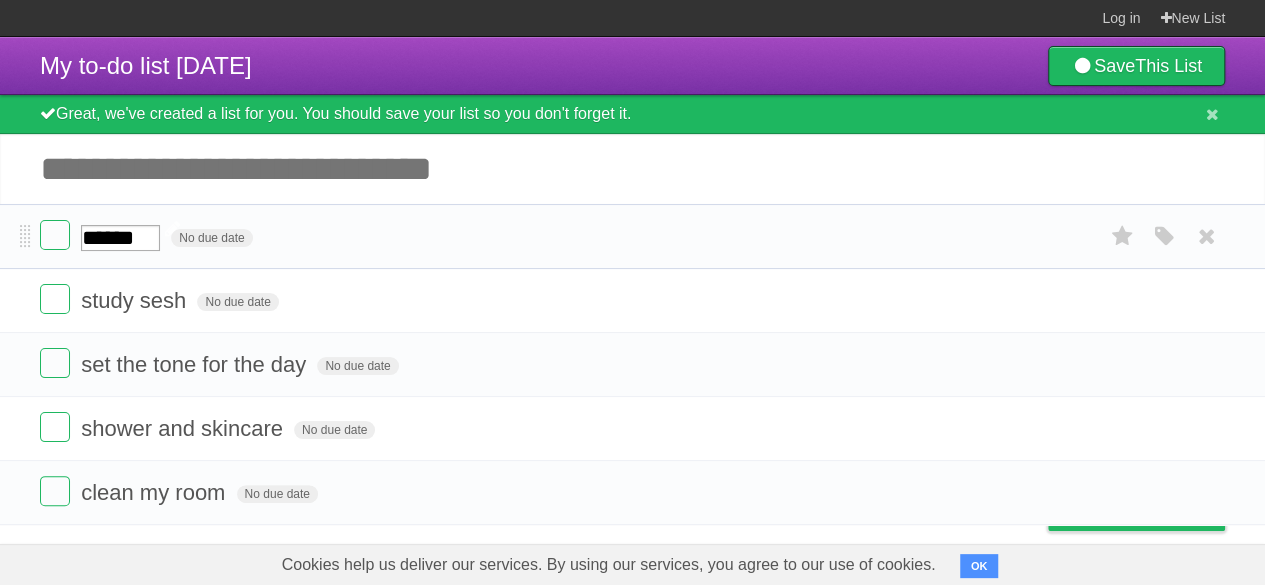 type on "*******" 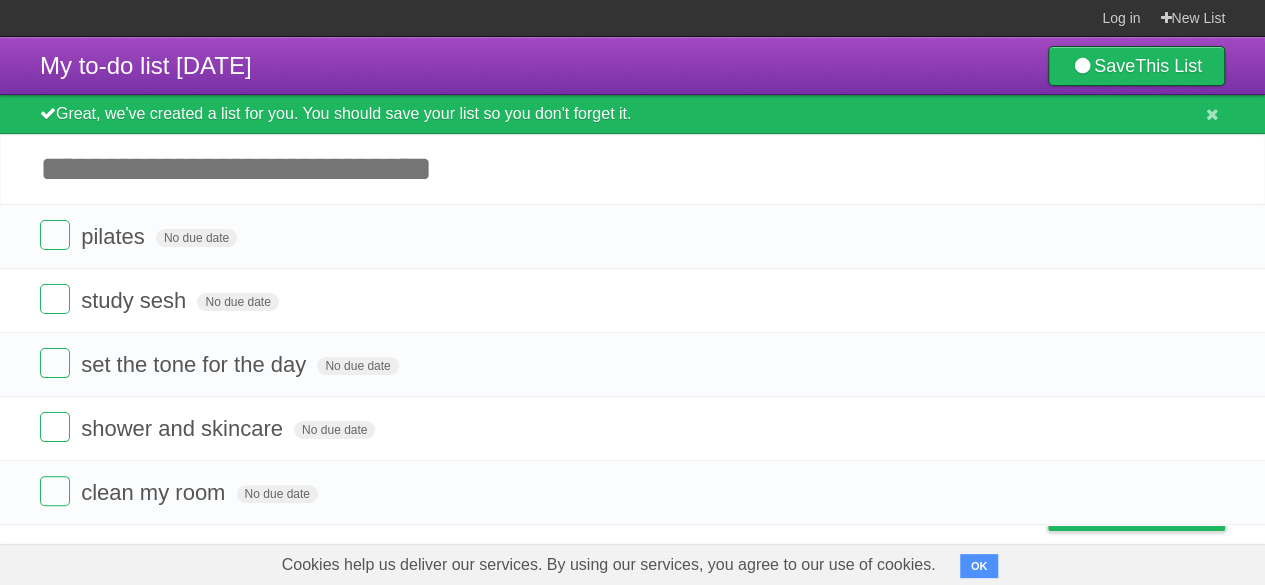 click on "Add another task" at bounding box center (632, 169) 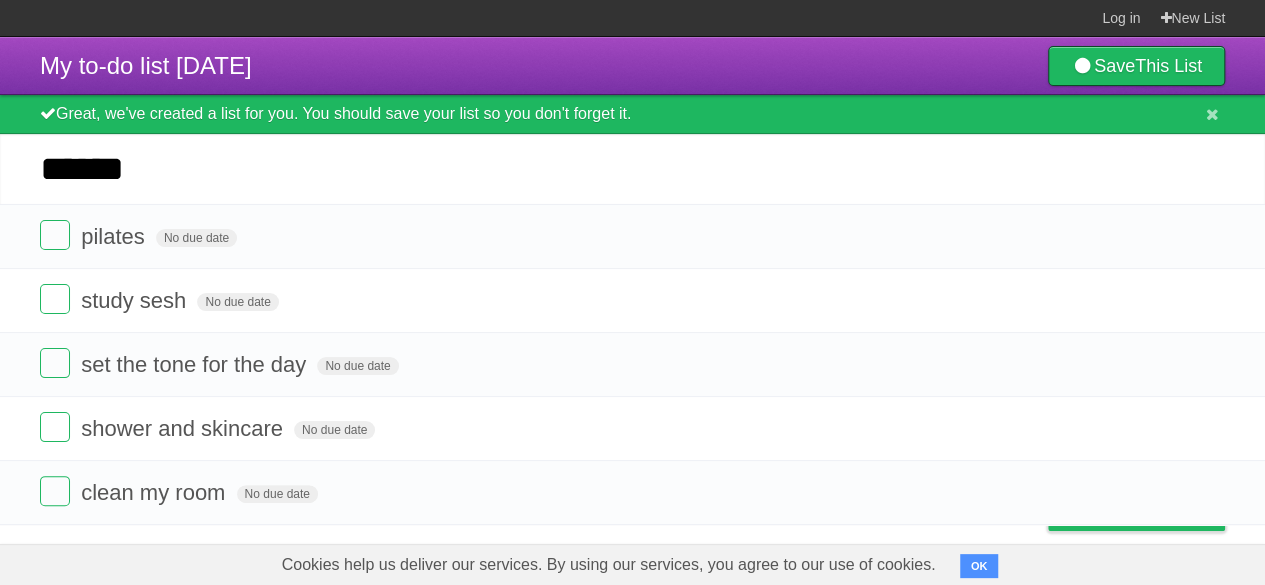 type on "******" 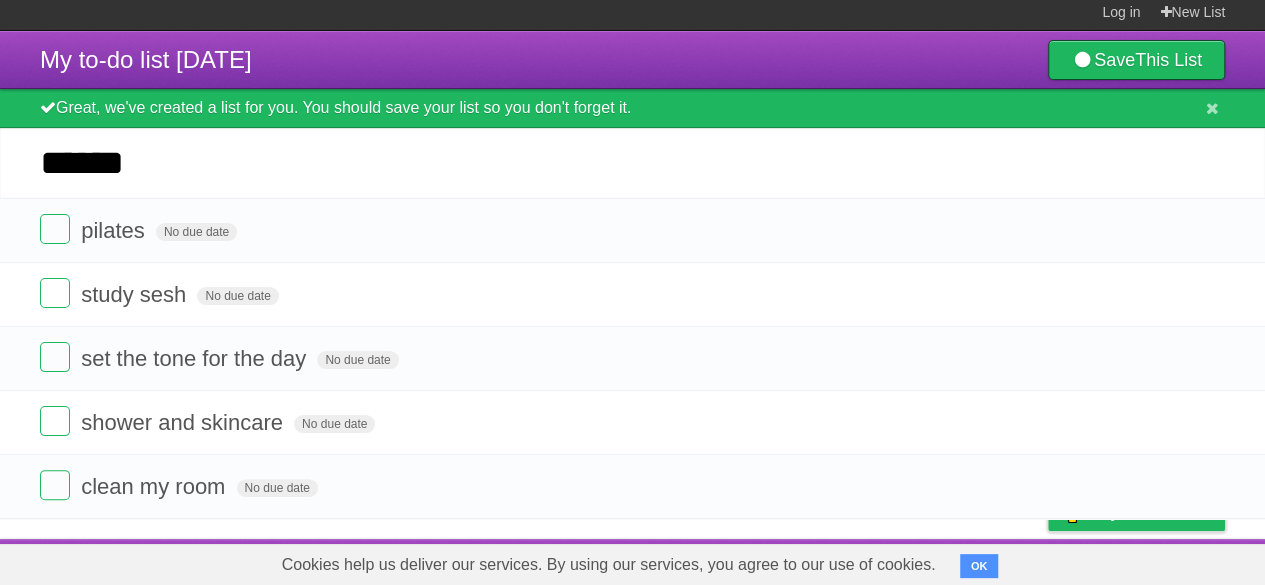 scroll, scrollTop: 0, scrollLeft: 0, axis: both 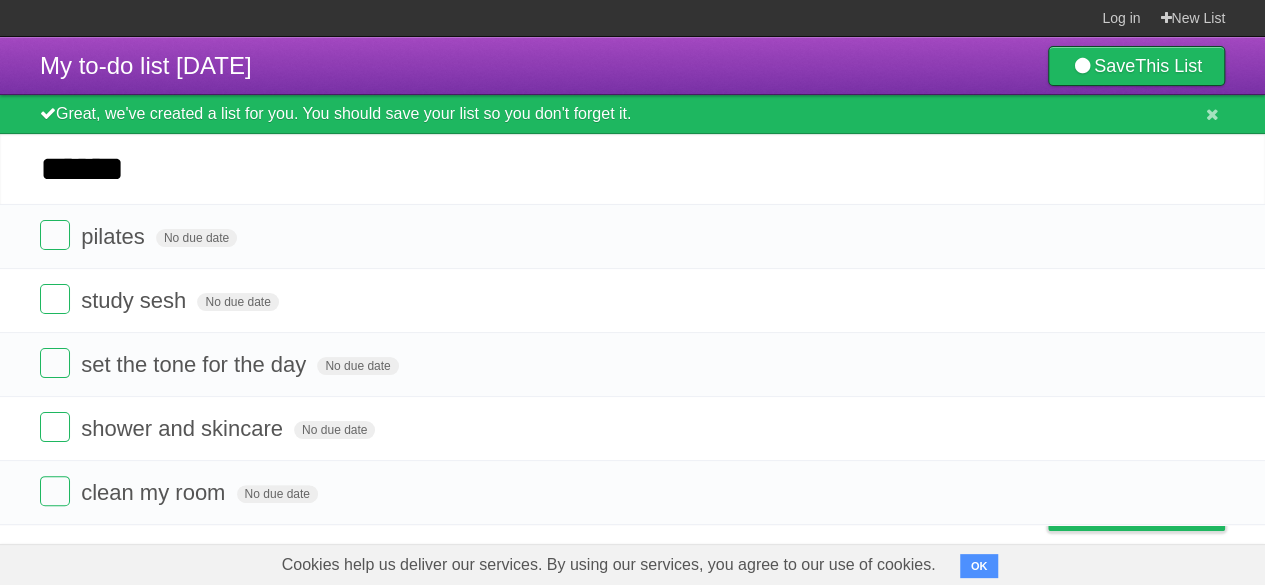 click on "******" at bounding box center (632, 169) 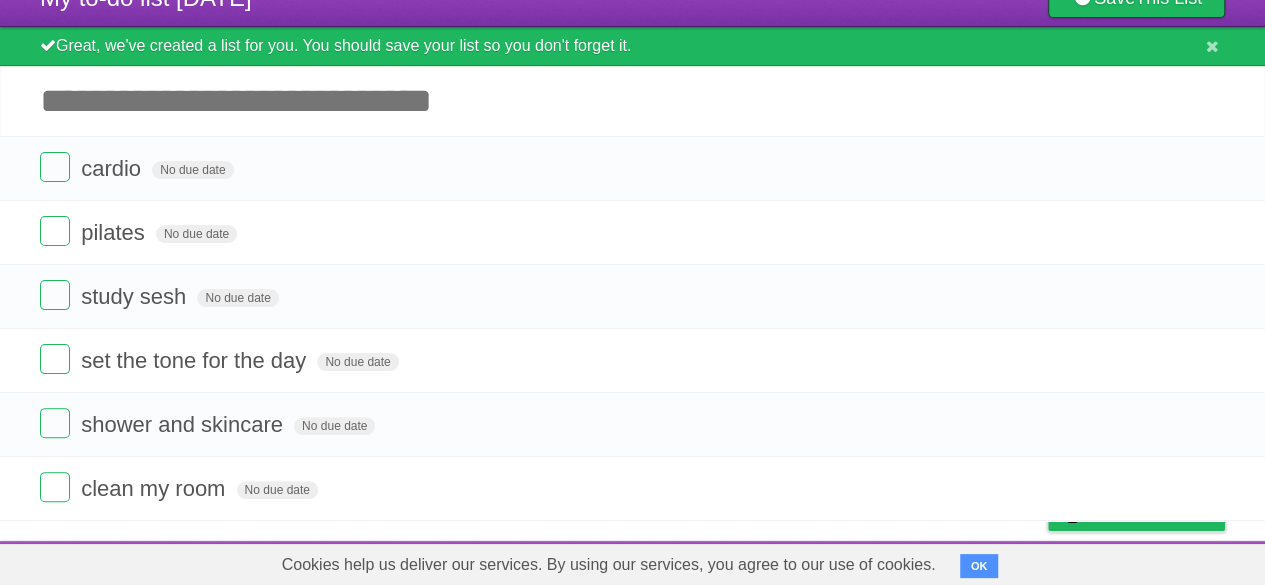 scroll, scrollTop: 70, scrollLeft: 0, axis: vertical 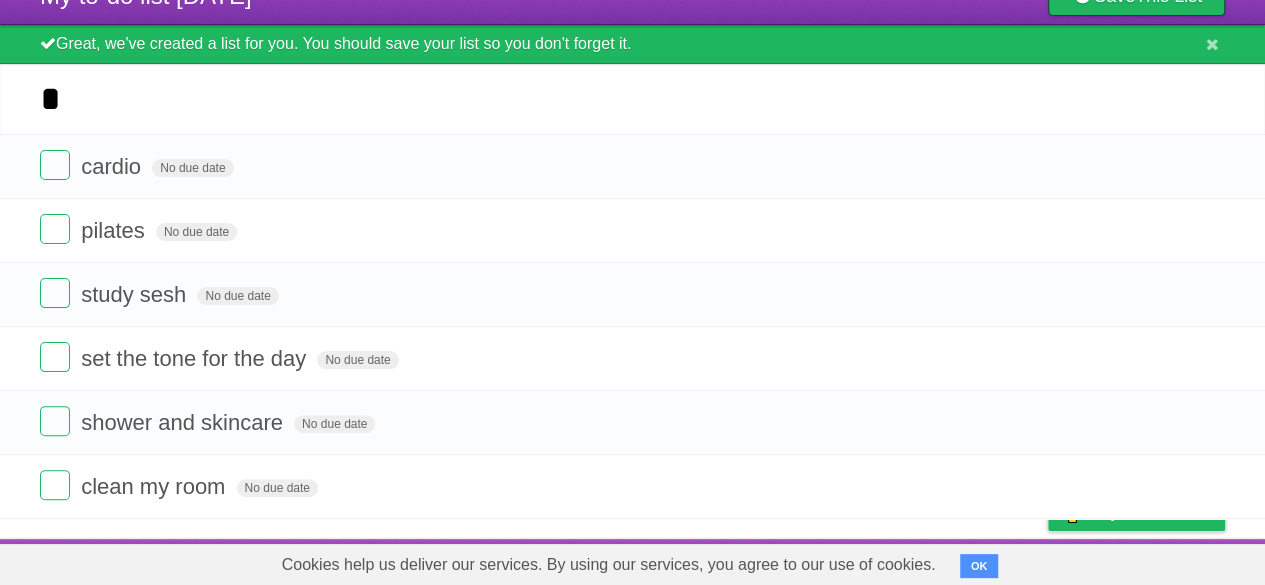 click on "*" at bounding box center (632, 99) 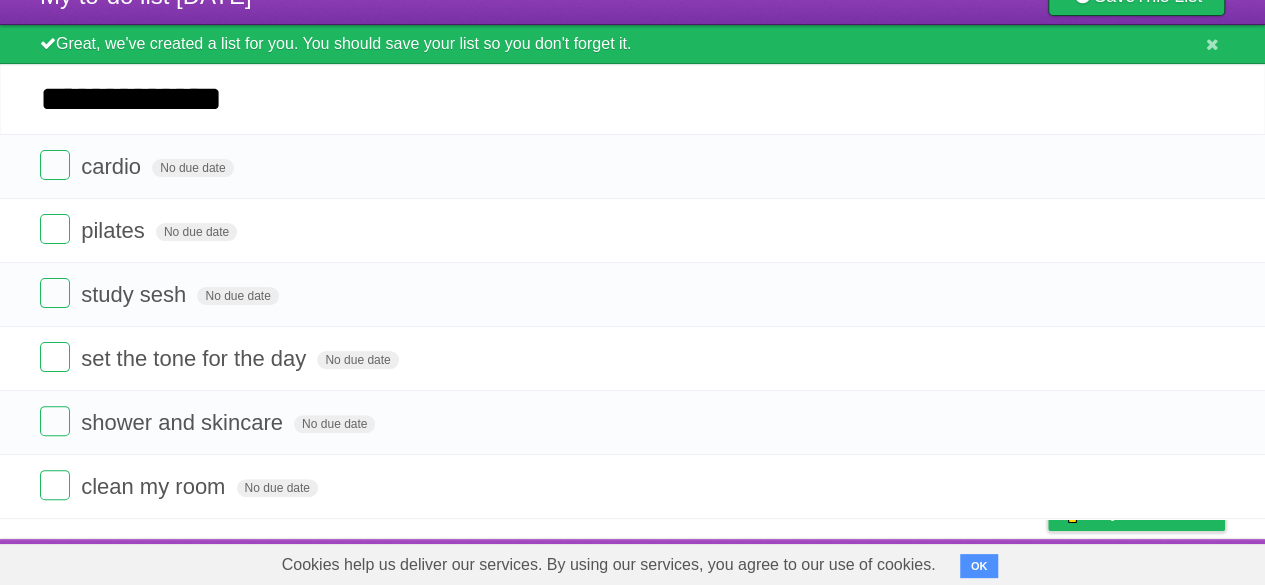 type on "**********" 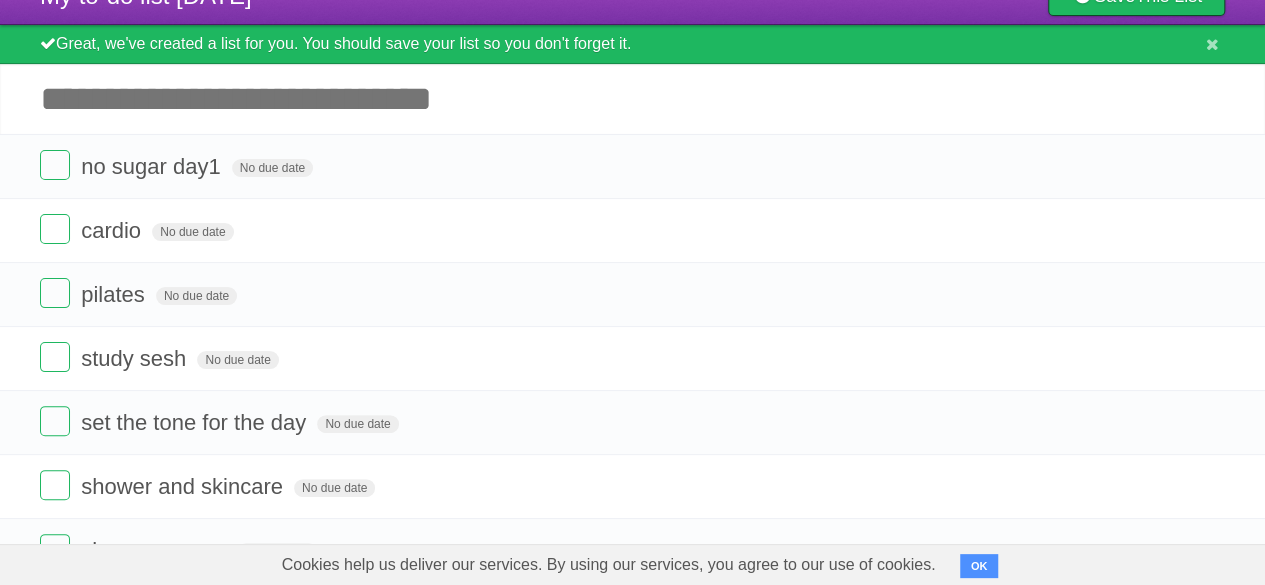scroll, scrollTop: 133, scrollLeft: 0, axis: vertical 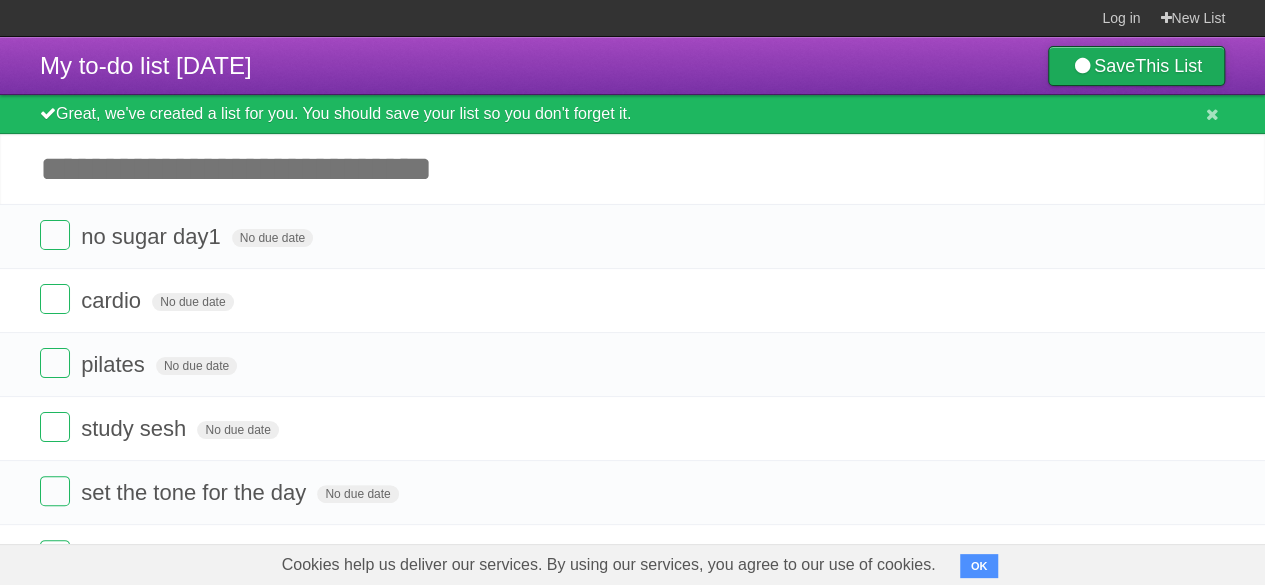 click on "This List" at bounding box center [1168, 66] 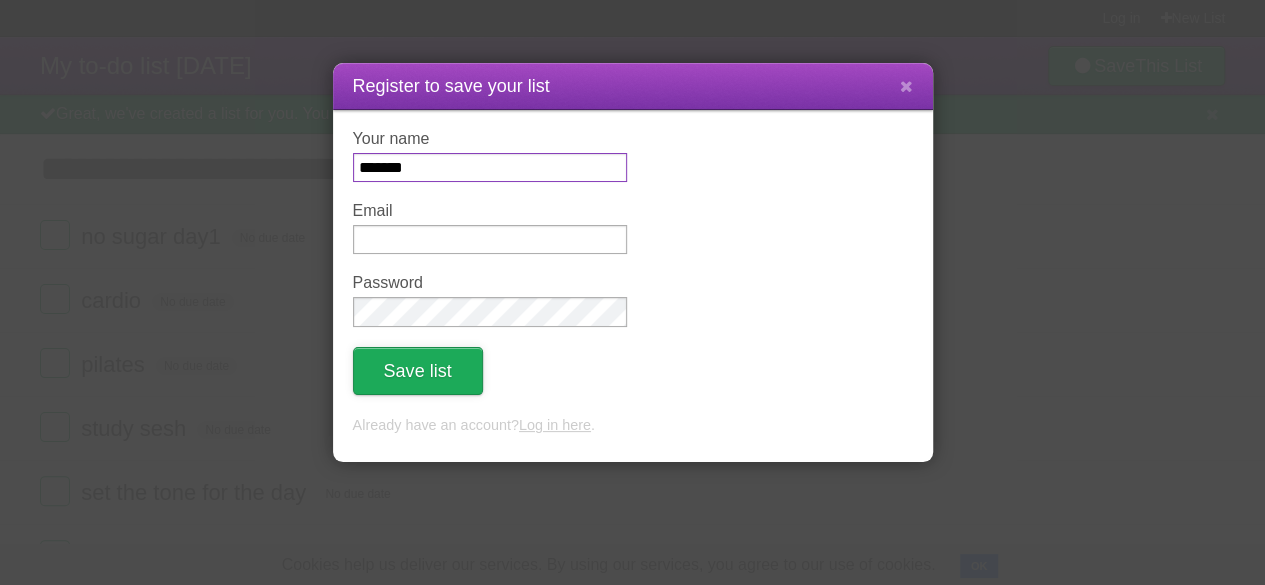 type on "*******" 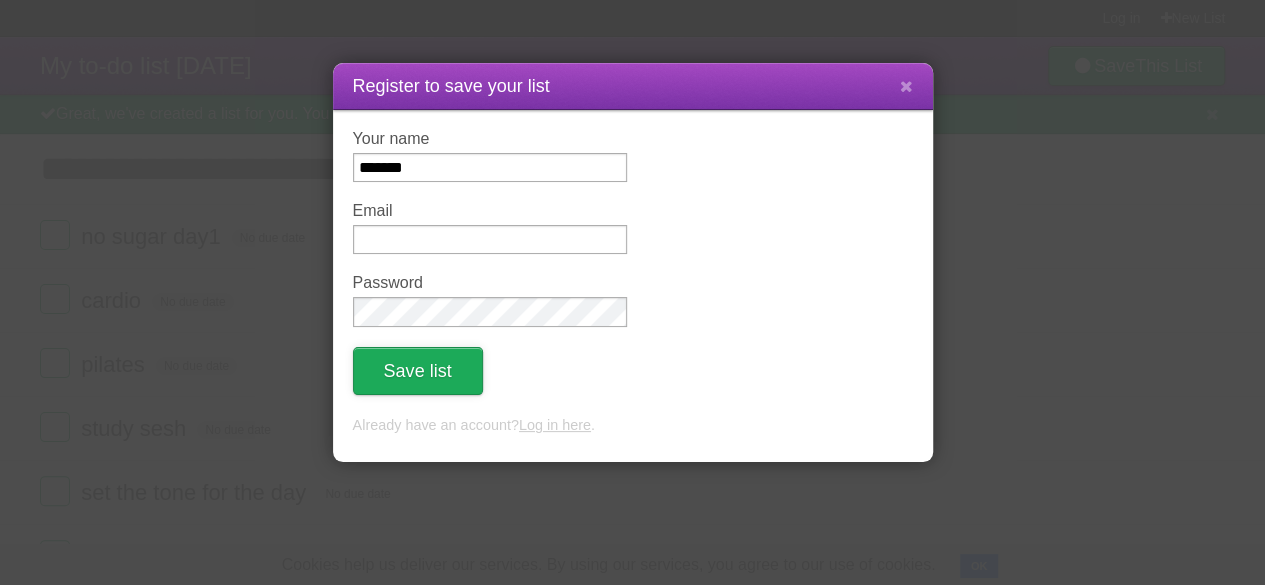 click on "Save list" at bounding box center (418, 371) 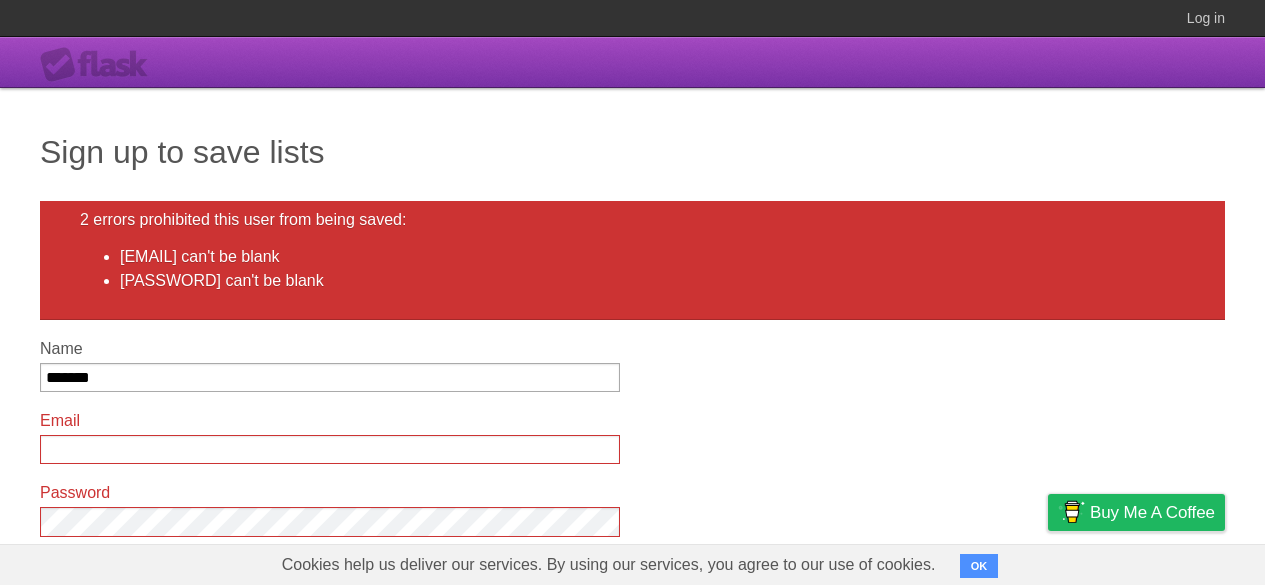 scroll, scrollTop: 0, scrollLeft: 0, axis: both 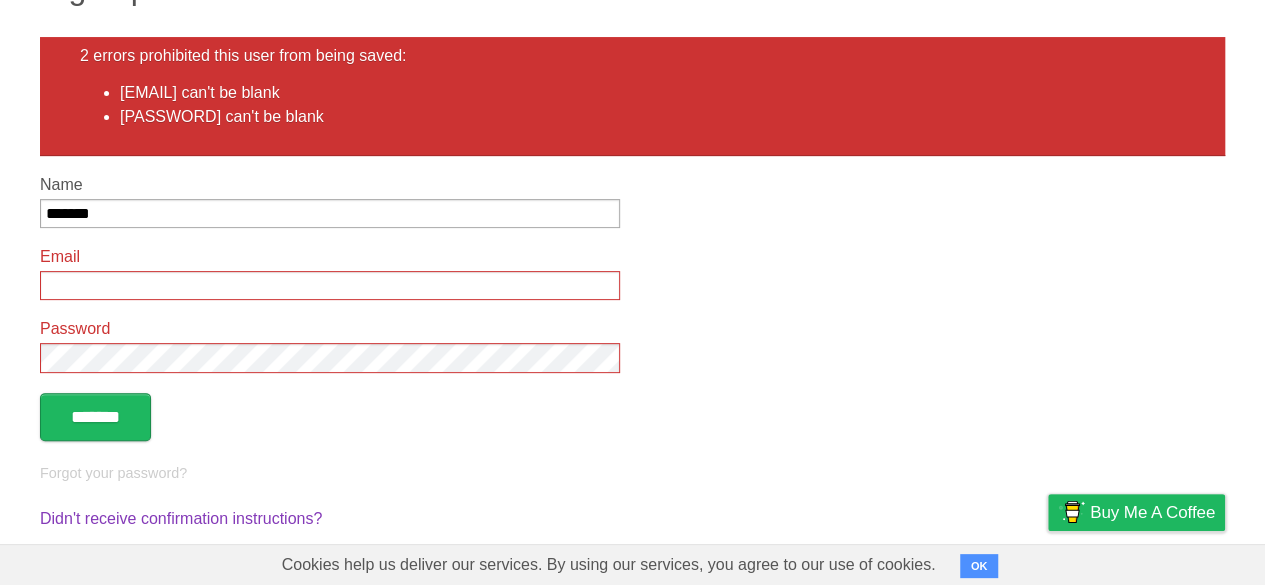 drag, startPoint x: 1279, startPoint y: 333, endPoint x: 1262, endPoint y: 449, distance: 117.239075 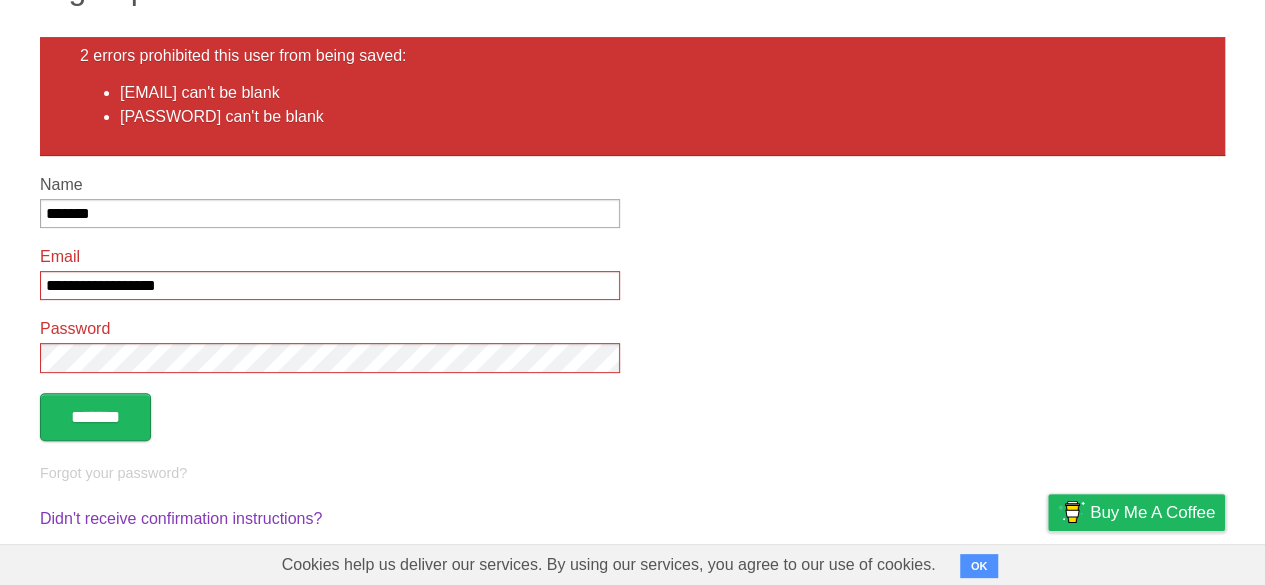 type on "**********" 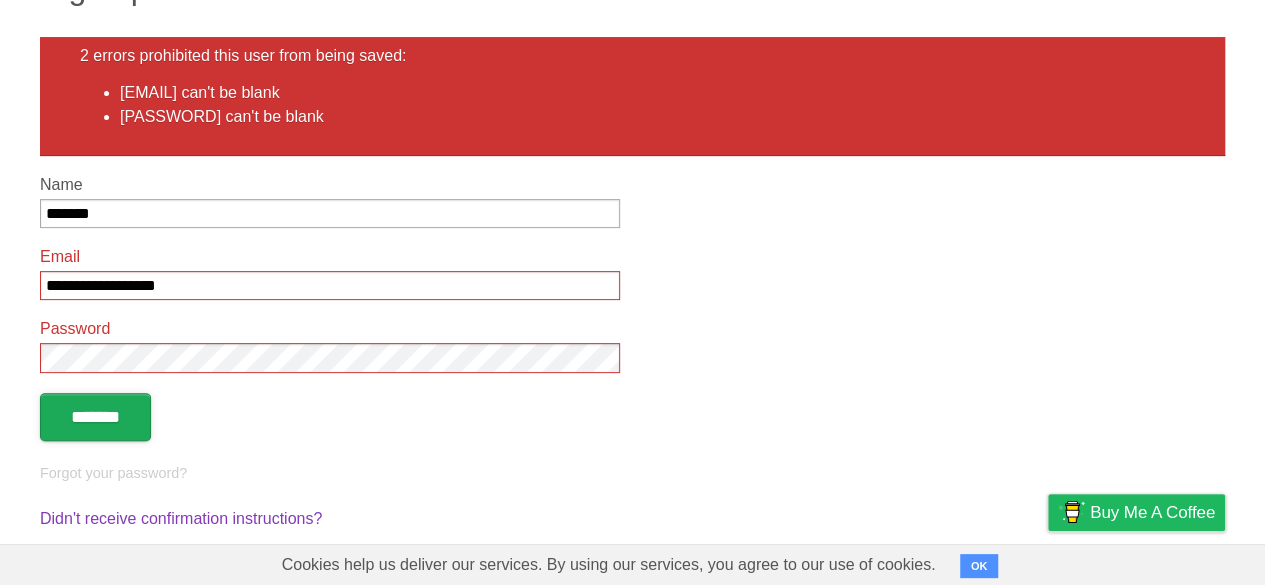 click on "*******" at bounding box center (95, 417) 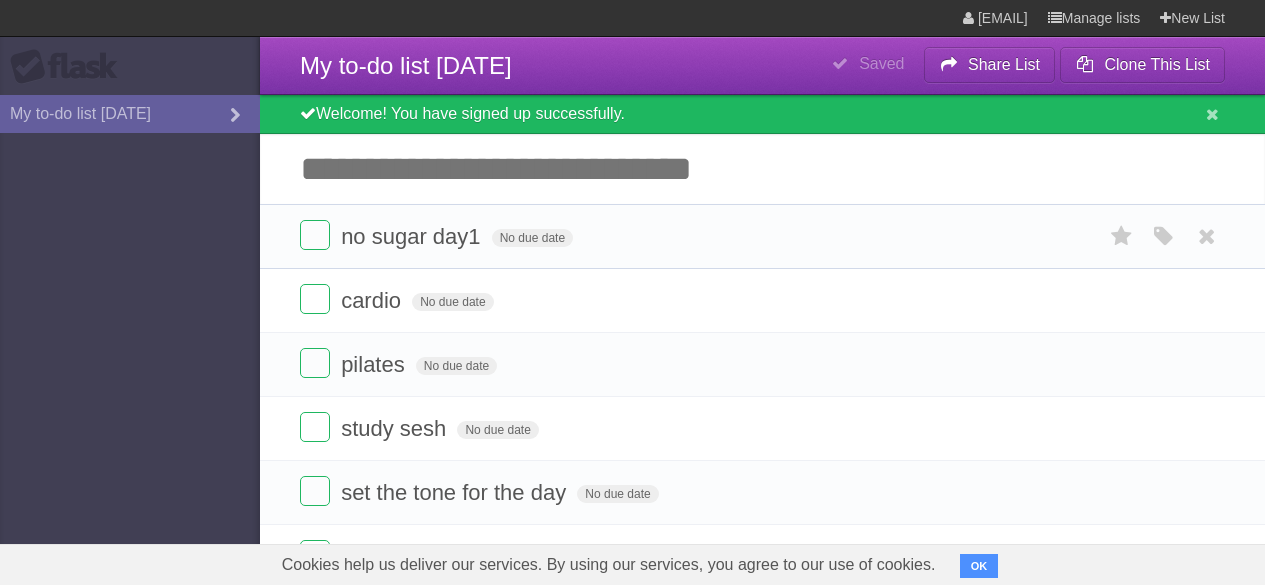 scroll, scrollTop: 0, scrollLeft: 0, axis: both 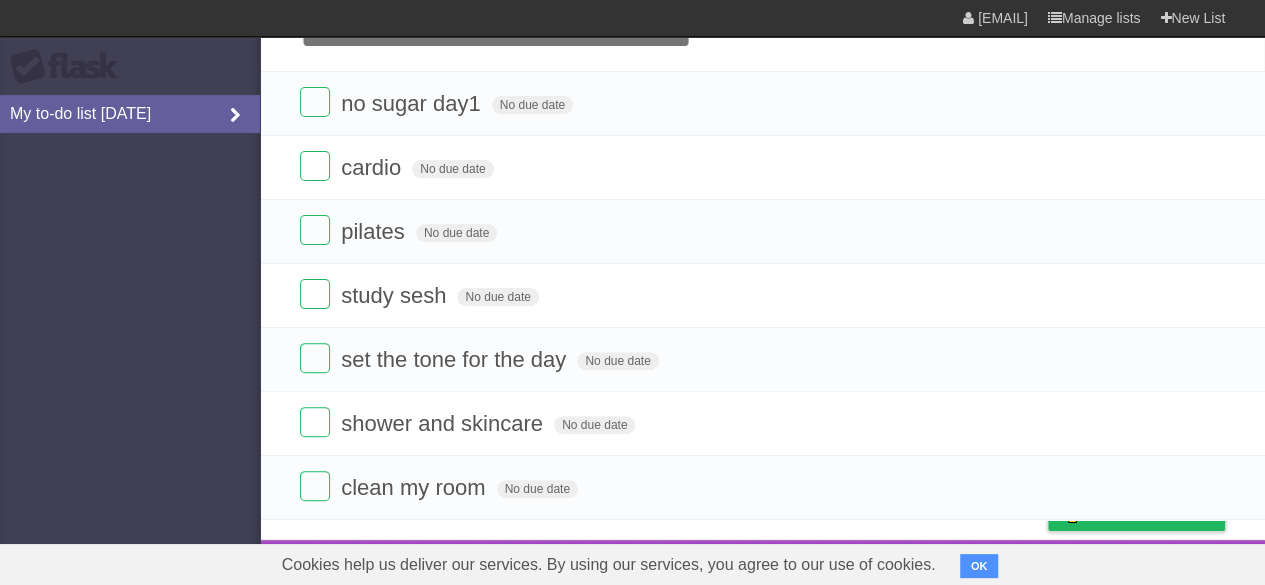 click at bounding box center [235, 116] 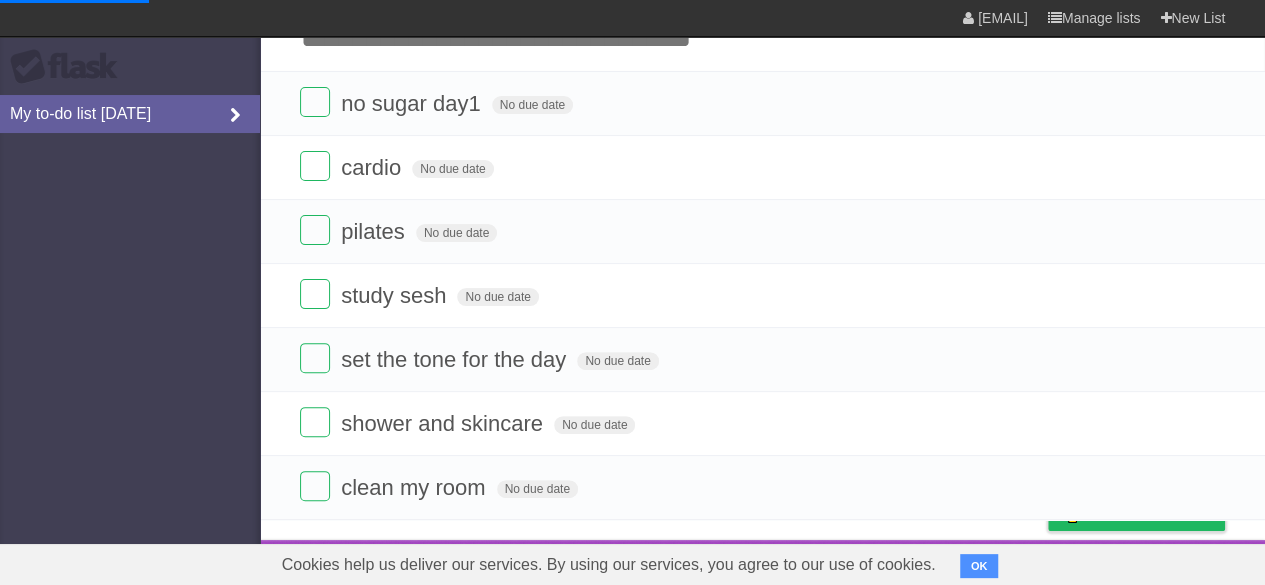click at bounding box center (235, 116) 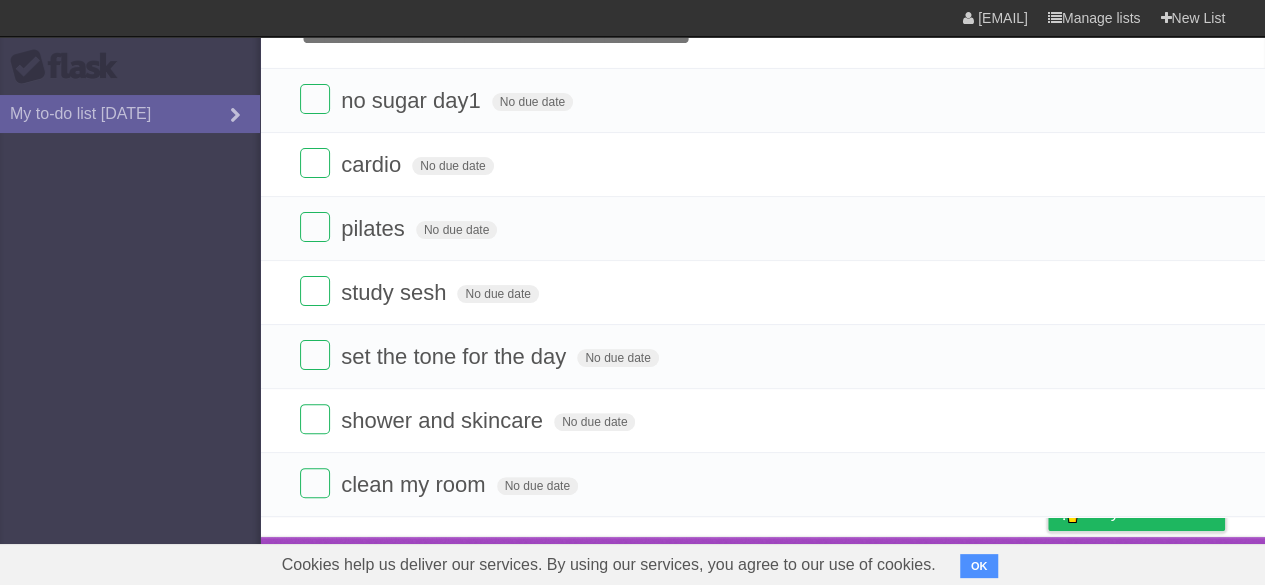 scroll, scrollTop: 0, scrollLeft: 0, axis: both 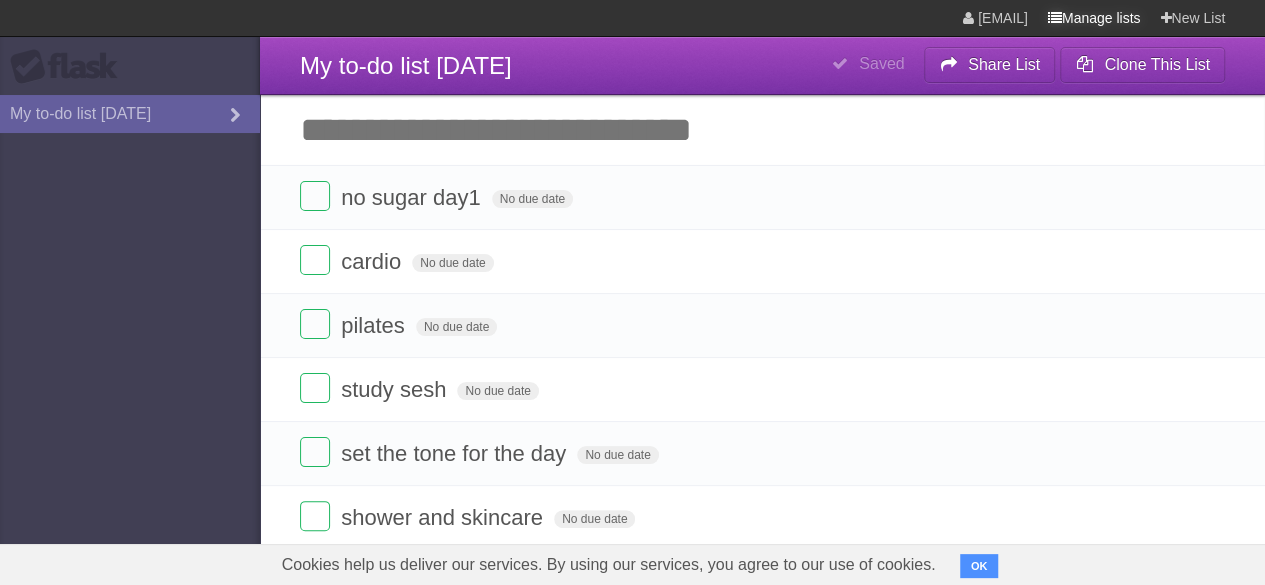 click on "Manage lists" at bounding box center [1094, 18] 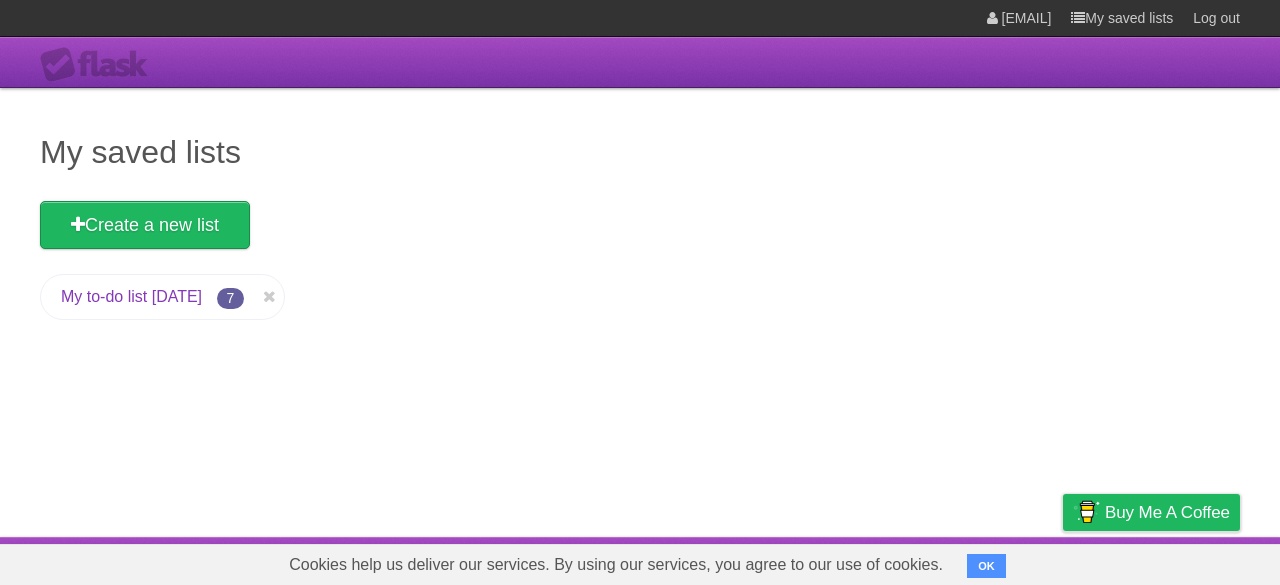 click on "7" at bounding box center [231, 298] 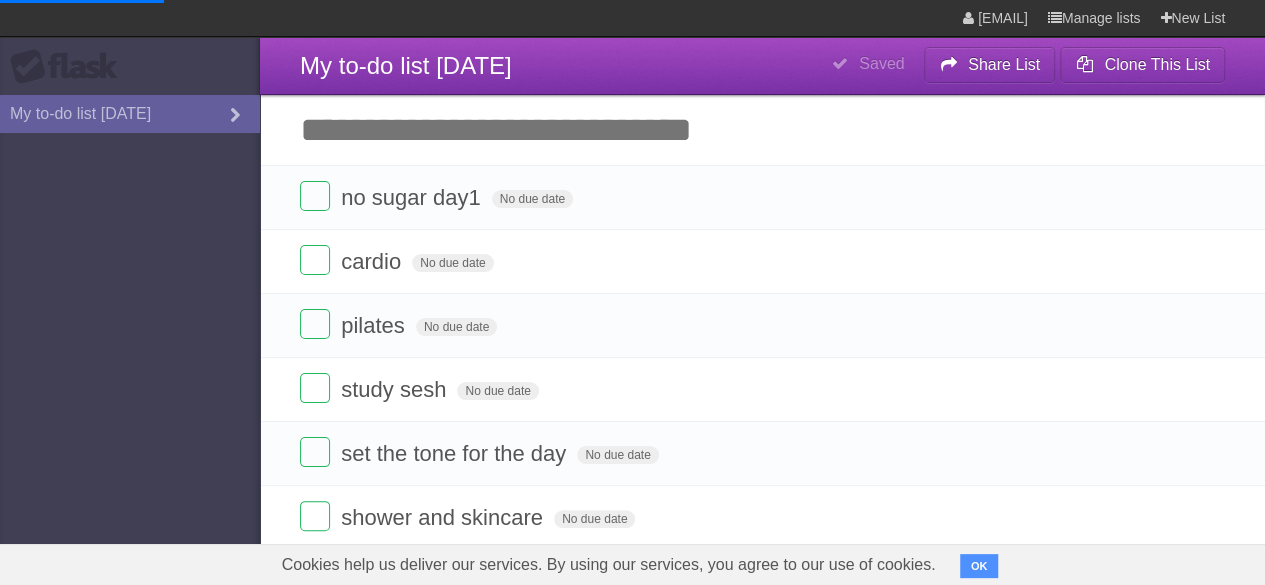 scroll, scrollTop: 94, scrollLeft: 0, axis: vertical 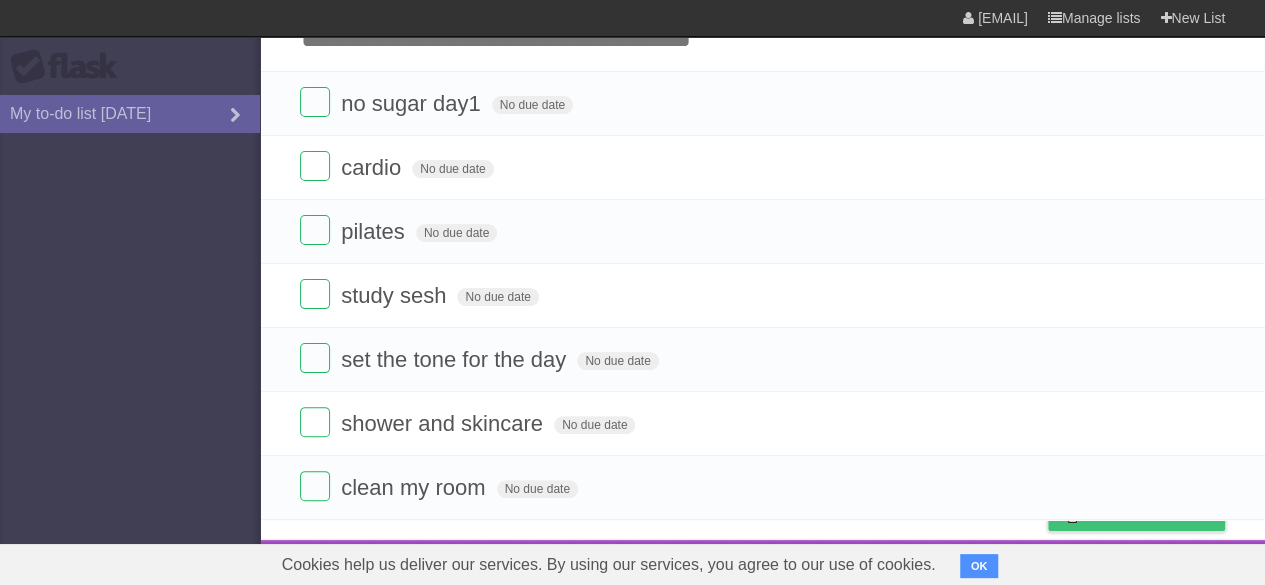 click on "Buy me a coffee" at bounding box center [1152, 512] 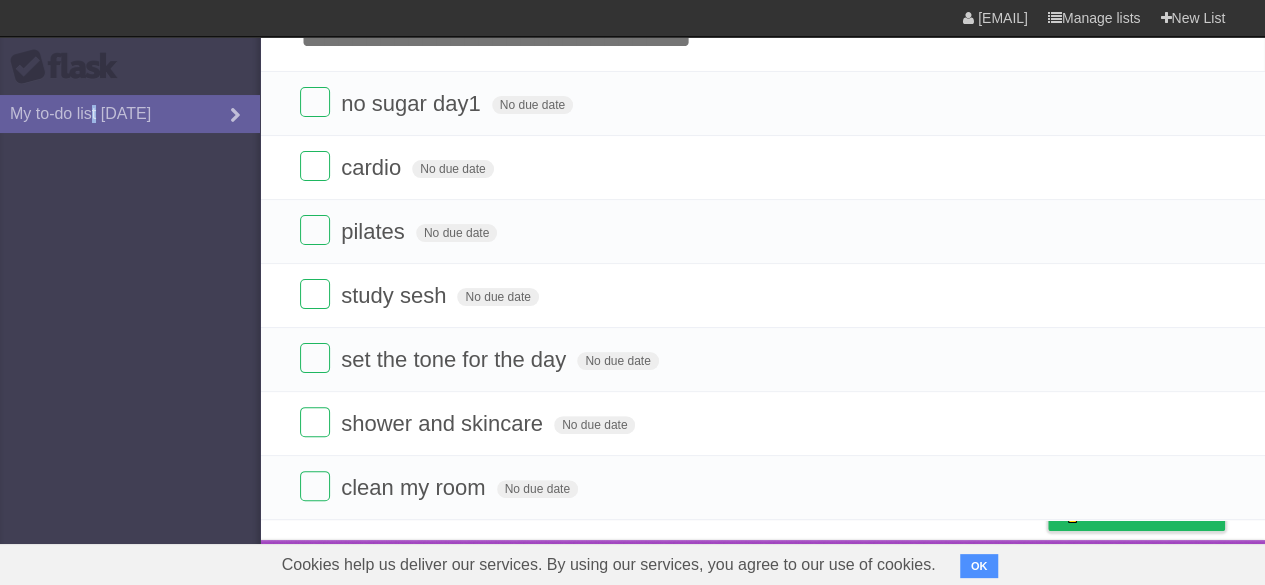 drag, startPoint x: 1143, startPoint y: 2, endPoint x: 94, endPoint y: 295, distance: 1089.151 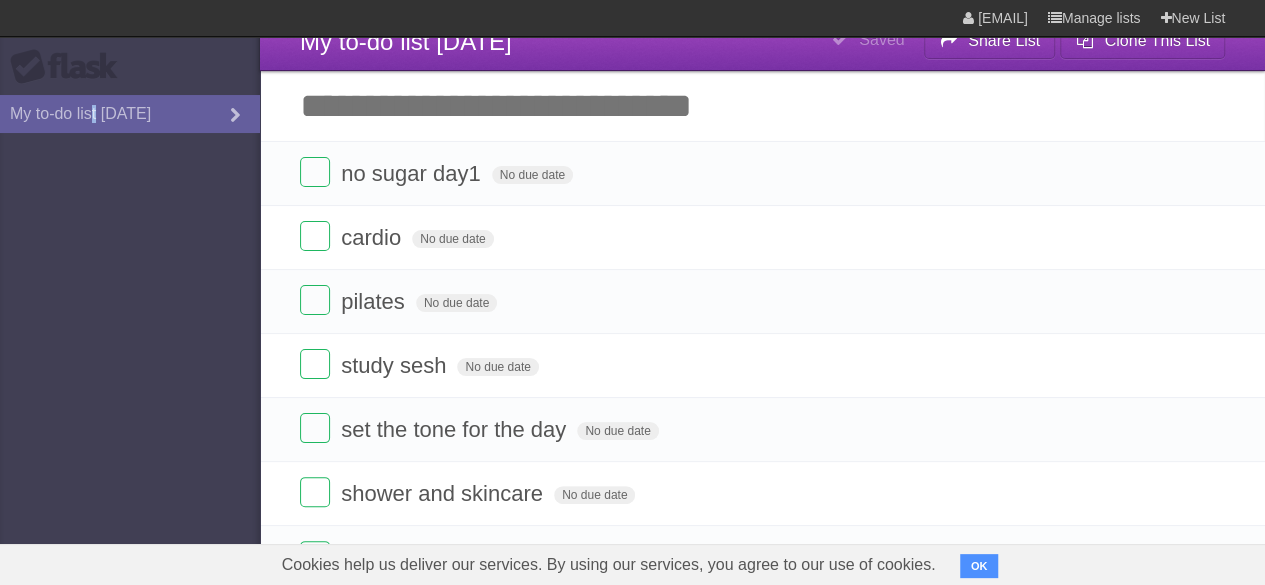 scroll, scrollTop: 0, scrollLeft: 0, axis: both 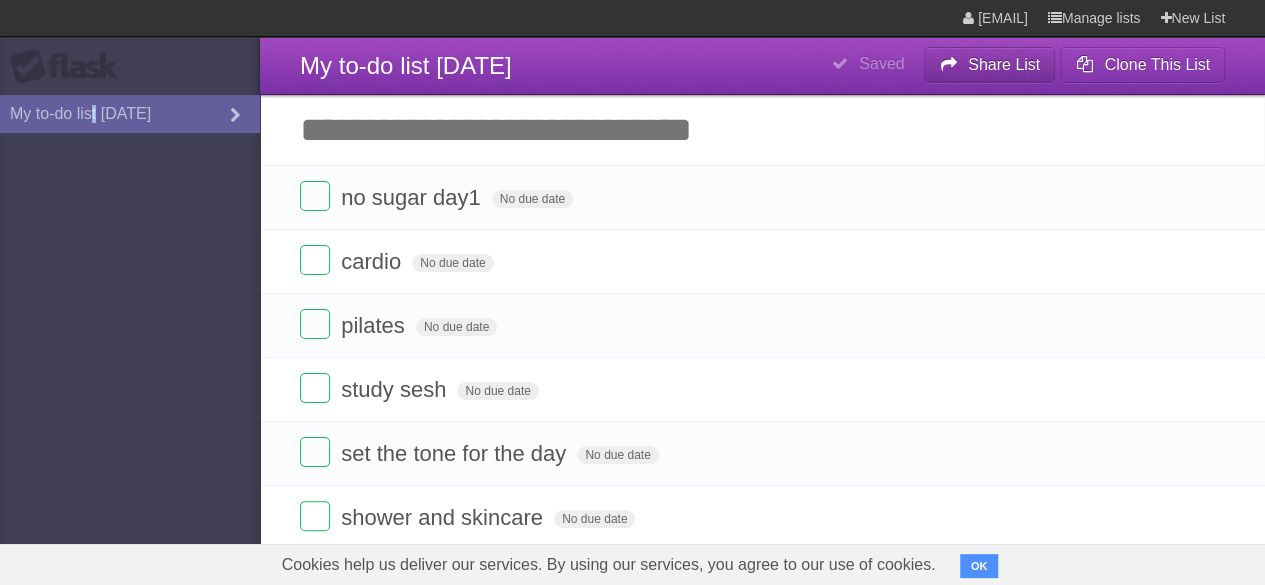 click on "Share List" at bounding box center (1004, 64) 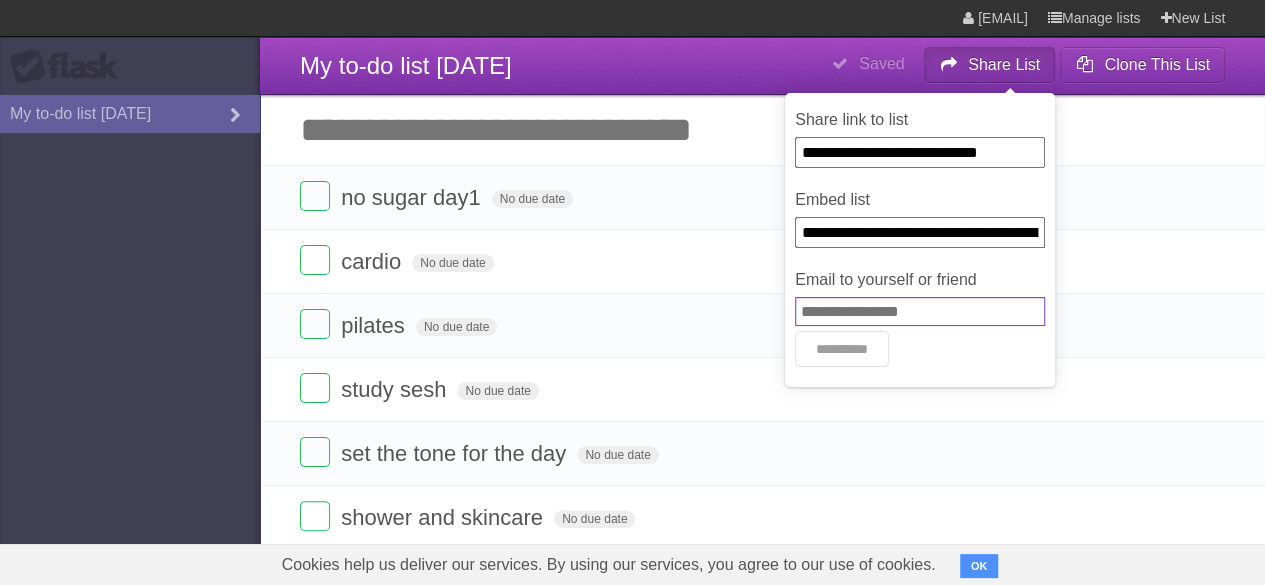 click on "Email to yourself or friend" at bounding box center [920, 311] 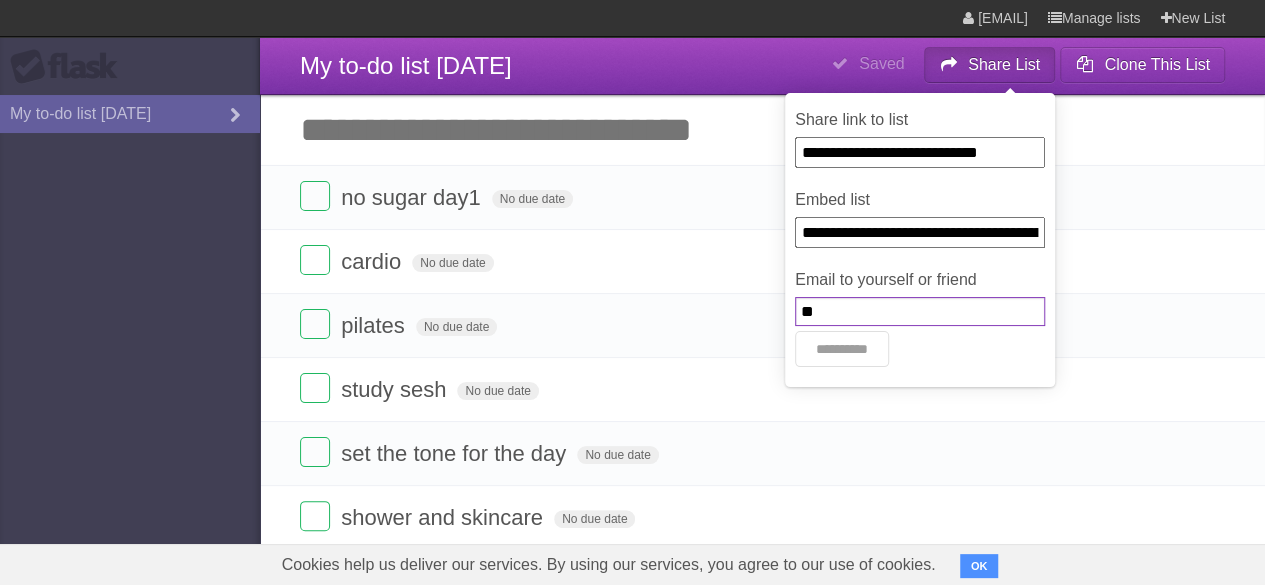 type on "*" 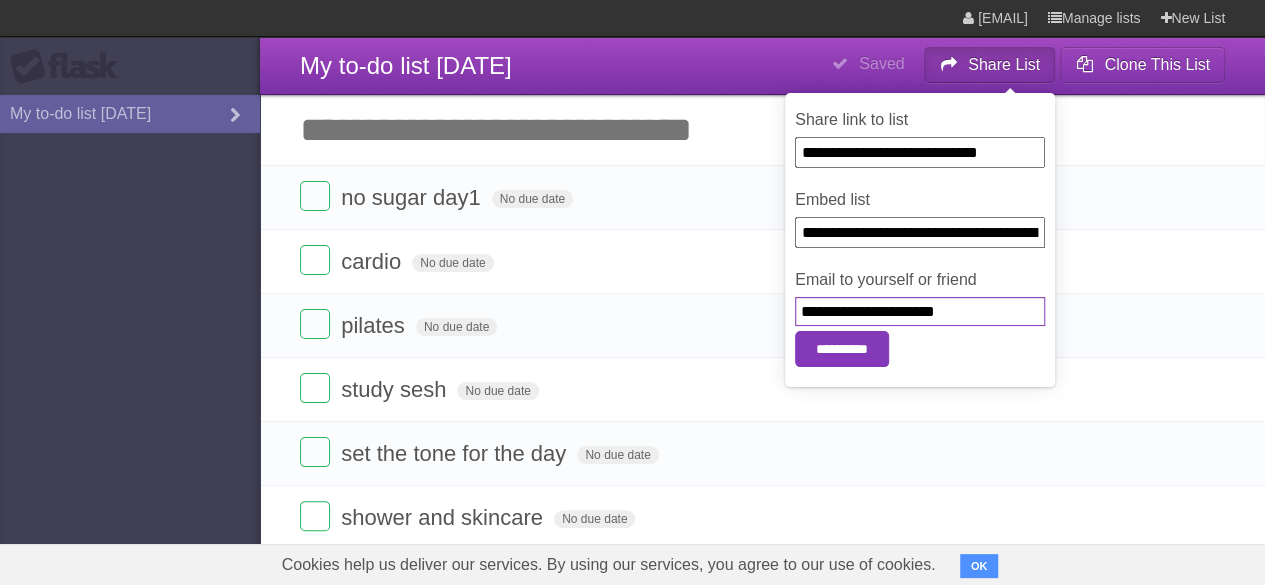 type on "**********" 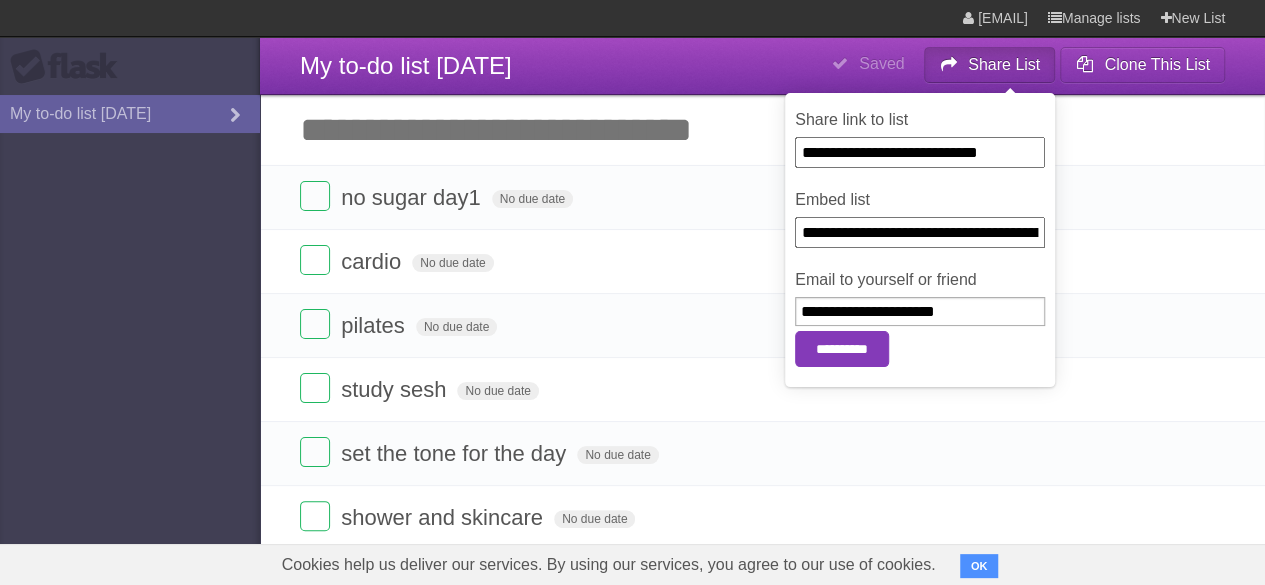 click on "**********" at bounding box center [842, 349] 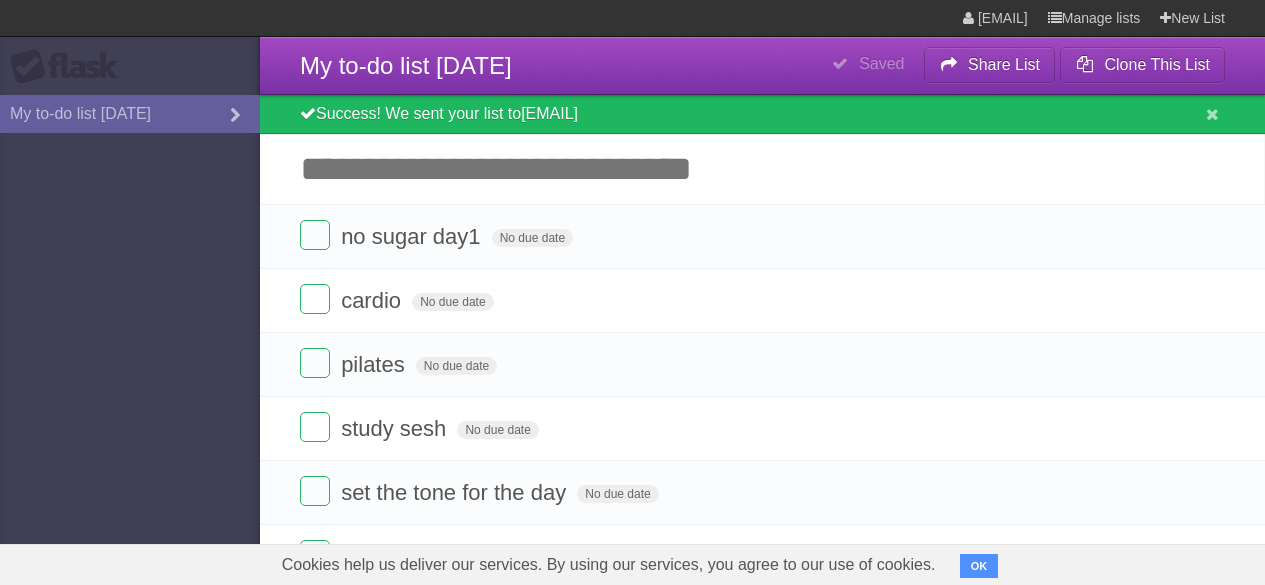 scroll, scrollTop: 0, scrollLeft: 0, axis: both 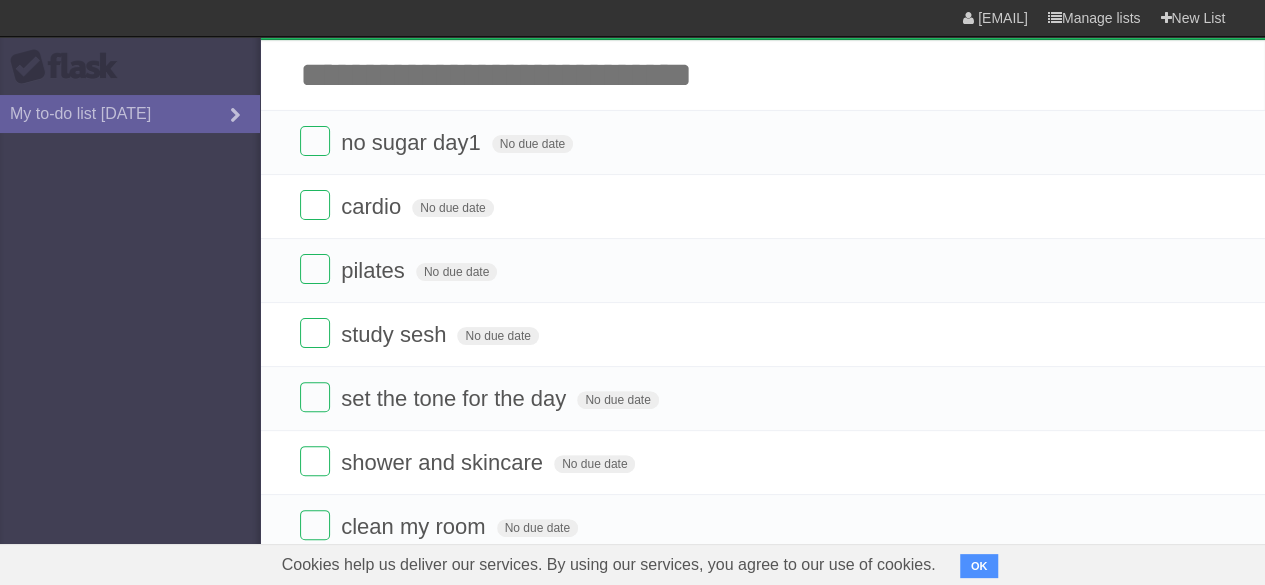click on "Flask
My to-do list [DATE]" at bounding box center [130, 292] 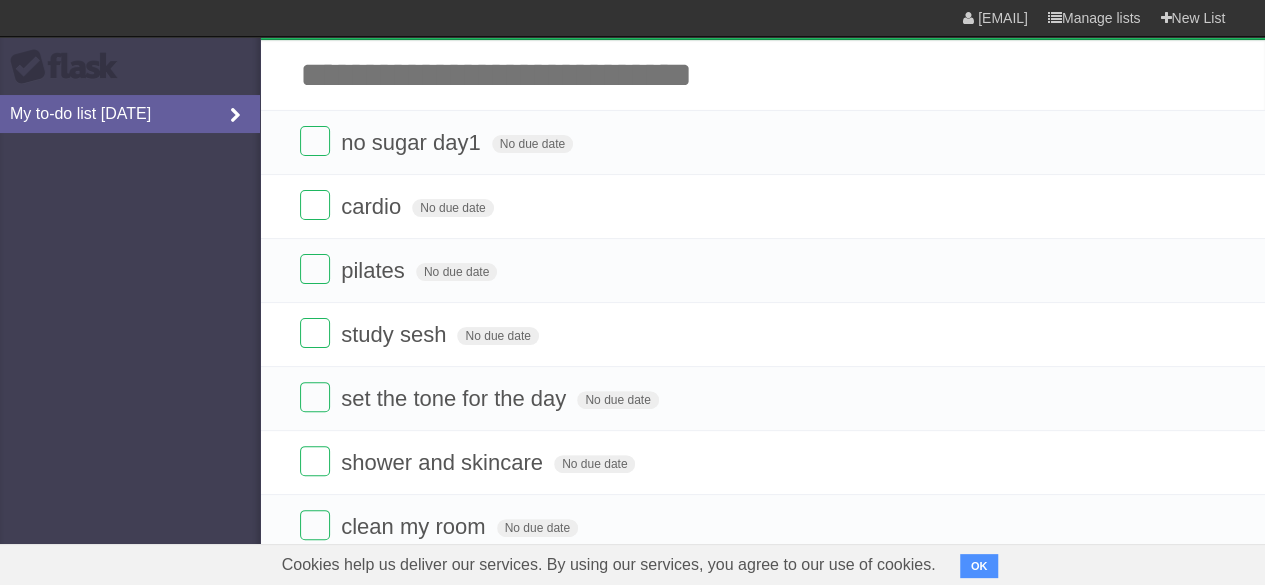 click at bounding box center [235, 116] 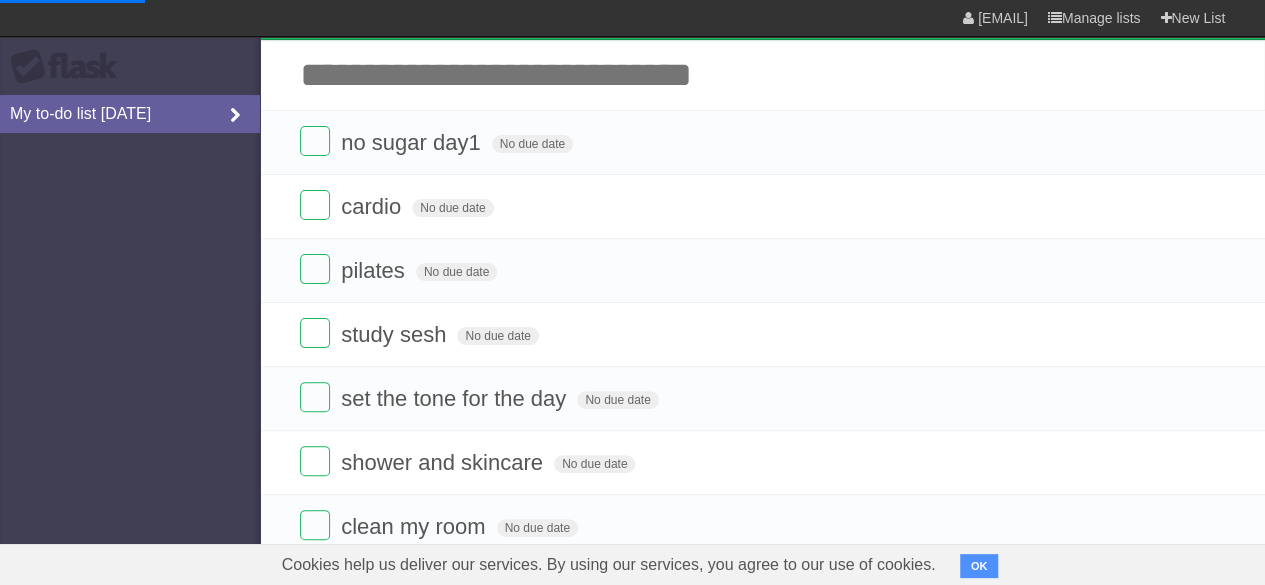 click at bounding box center [235, 116] 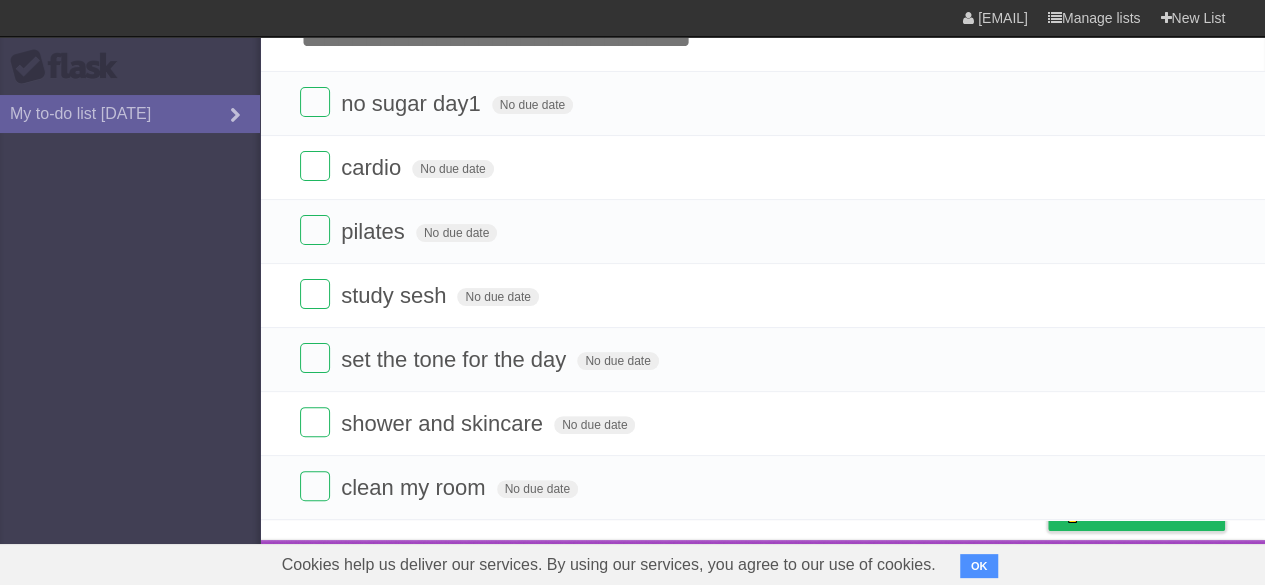 scroll, scrollTop: 0, scrollLeft: 0, axis: both 